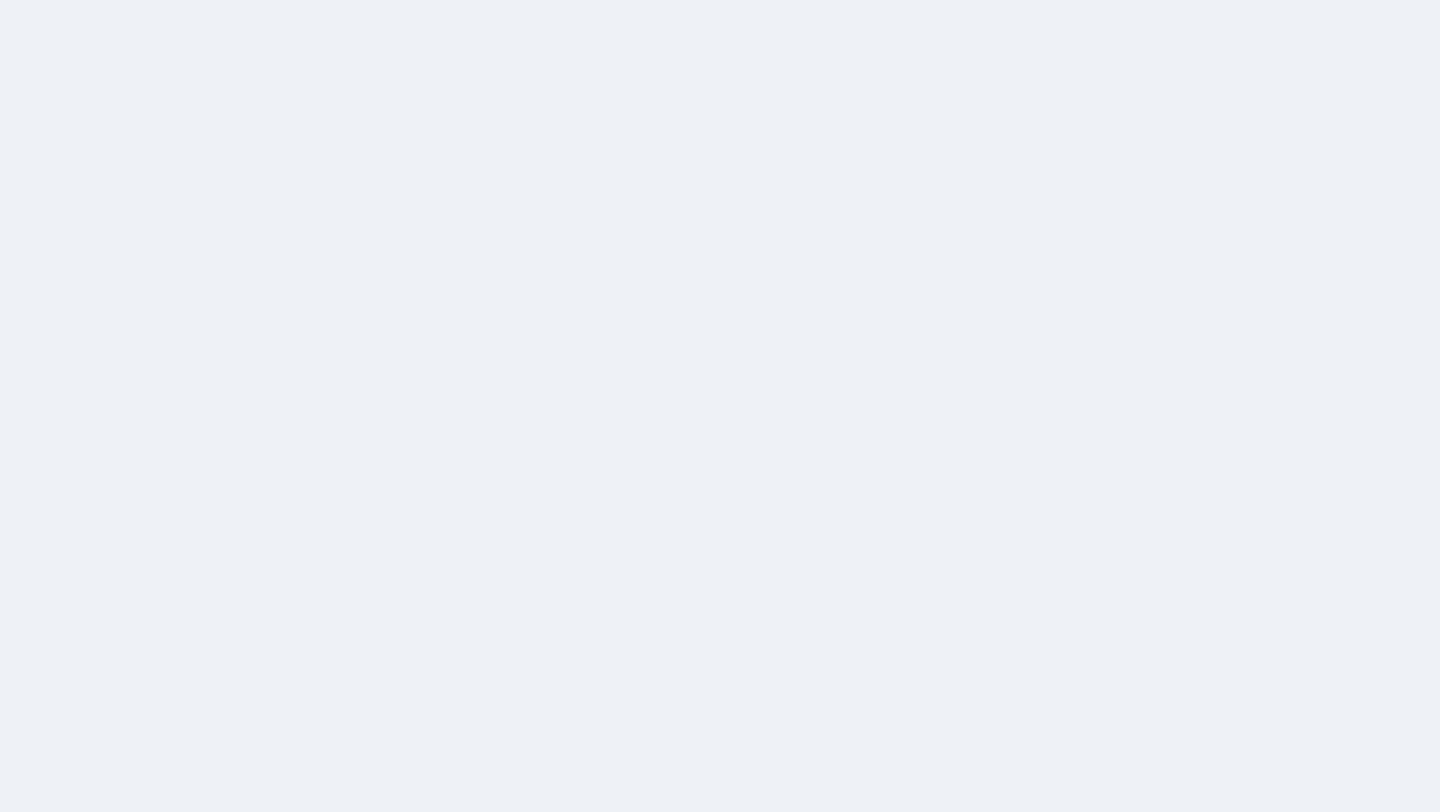 scroll, scrollTop: 0, scrollLeft: 0, axis: both 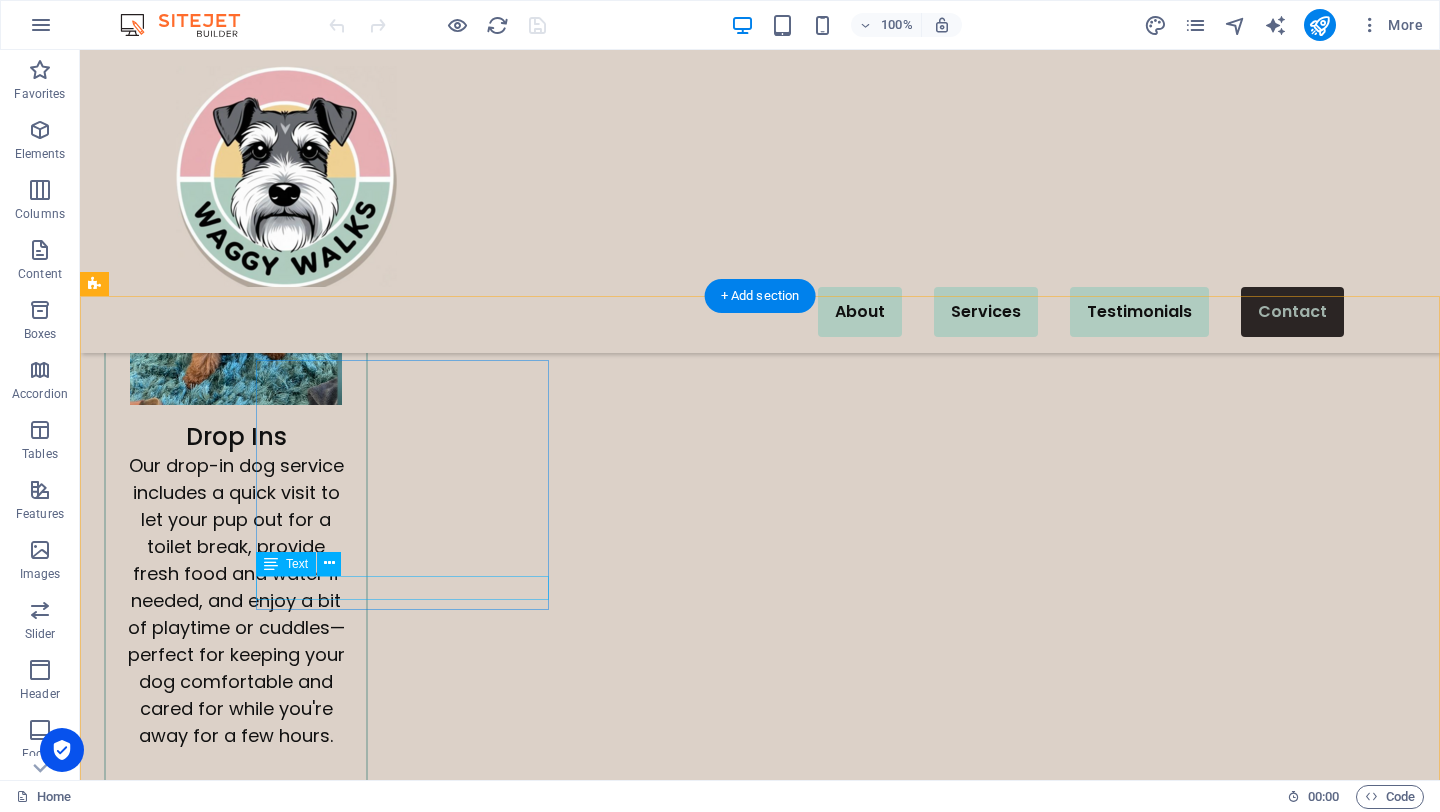 click on "[PERSON_NAME] Tails Guaranteed!" at bounding box center [322, 4311] 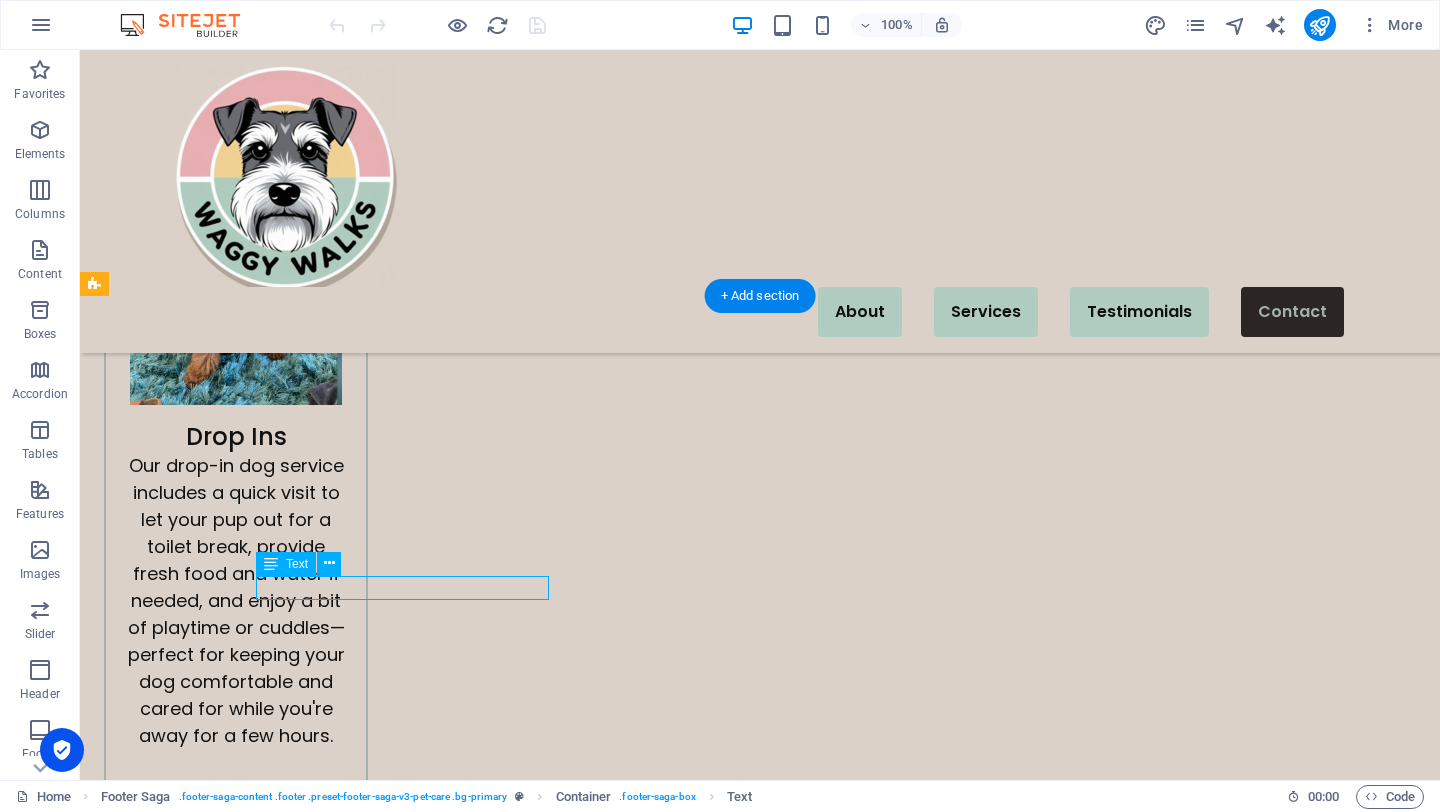 click on "[PERSON_NAME] Tails Guaranteed!" at bounding box center (322, 4311) 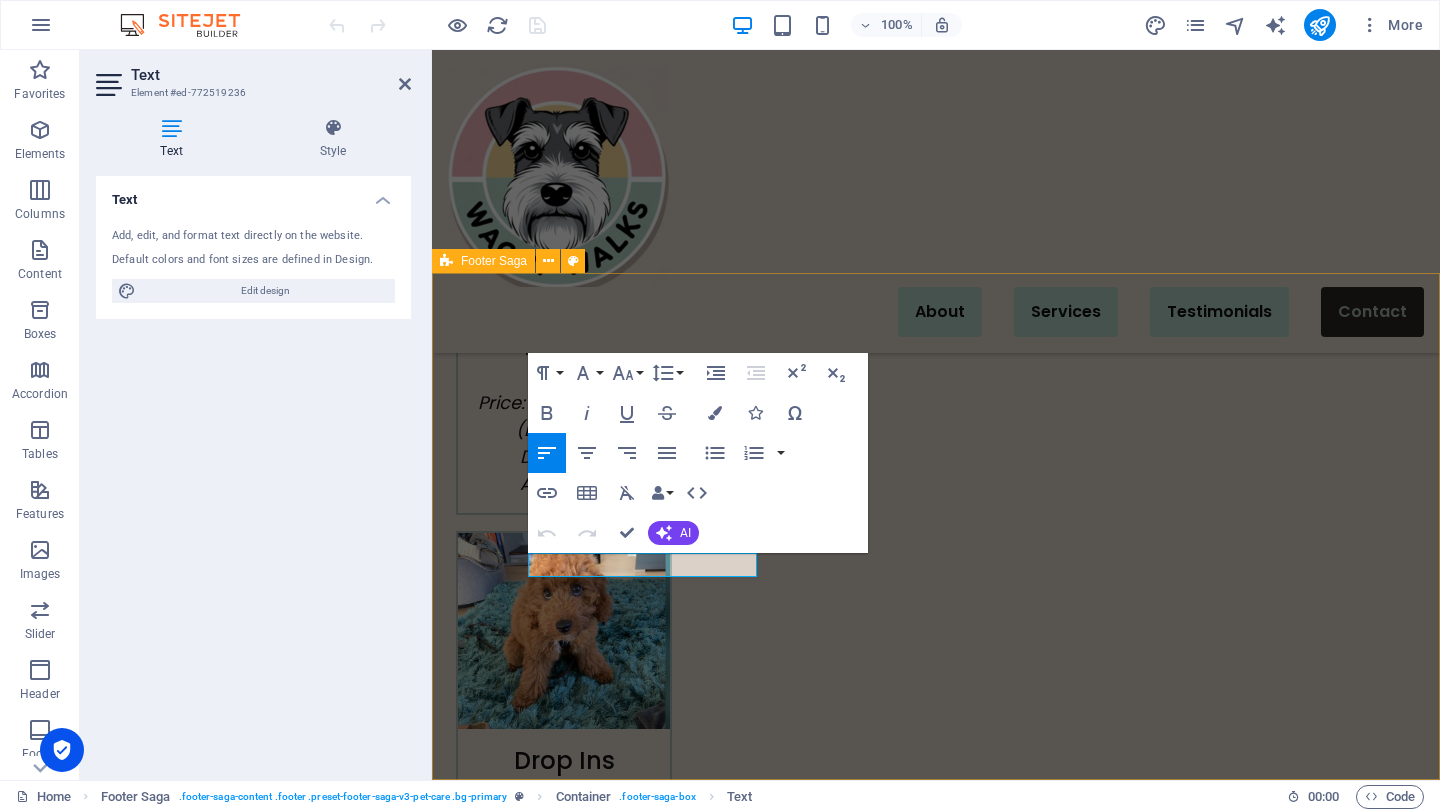 scroll, scrollTop: 3706, scrollLeft: 0, axis: vertical 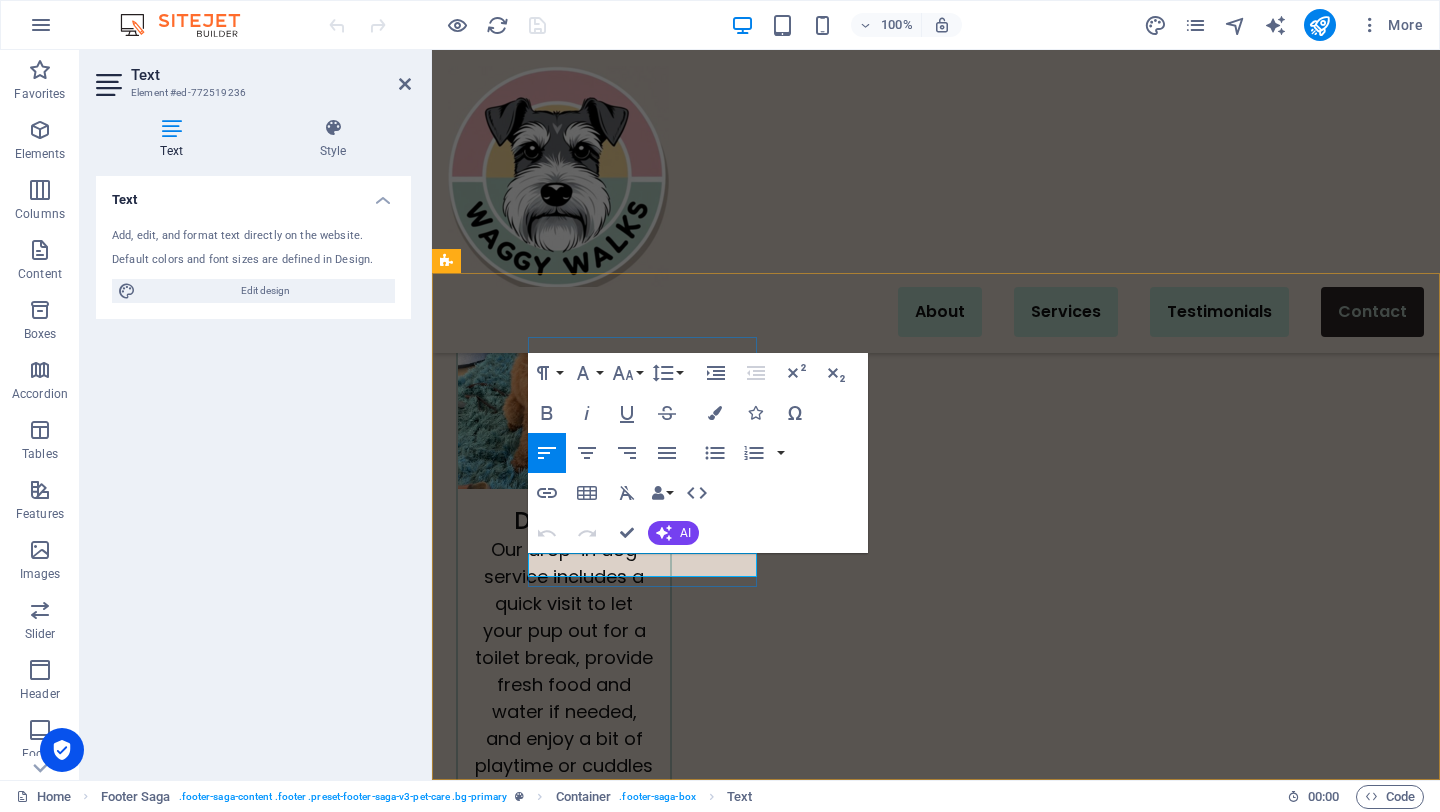 click on "[PERSON_NAME] Tails Guaranteed!" at bounding box center (642, 4787) 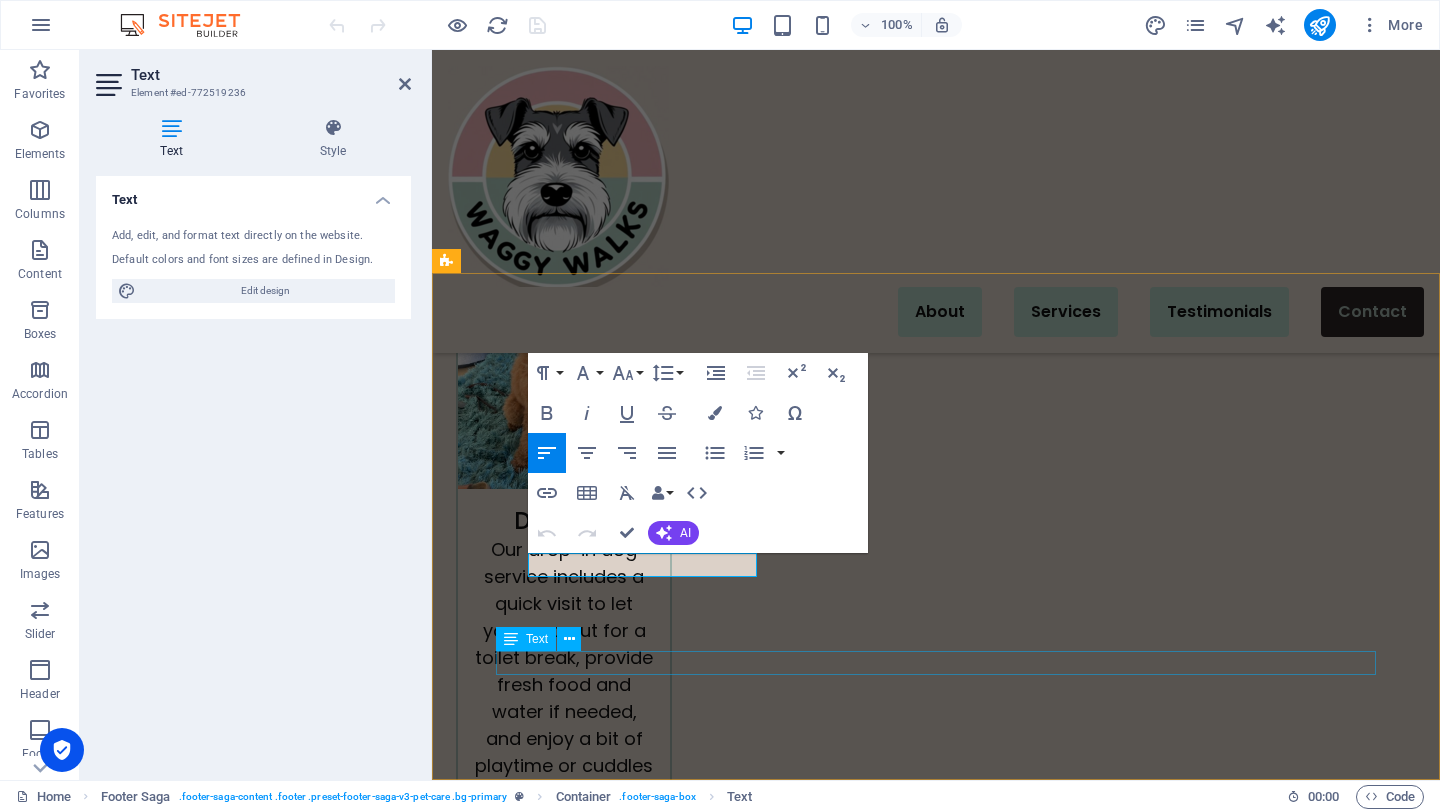 click on "Registered ABN: 59288925837" at bounding box center (936, 5351) 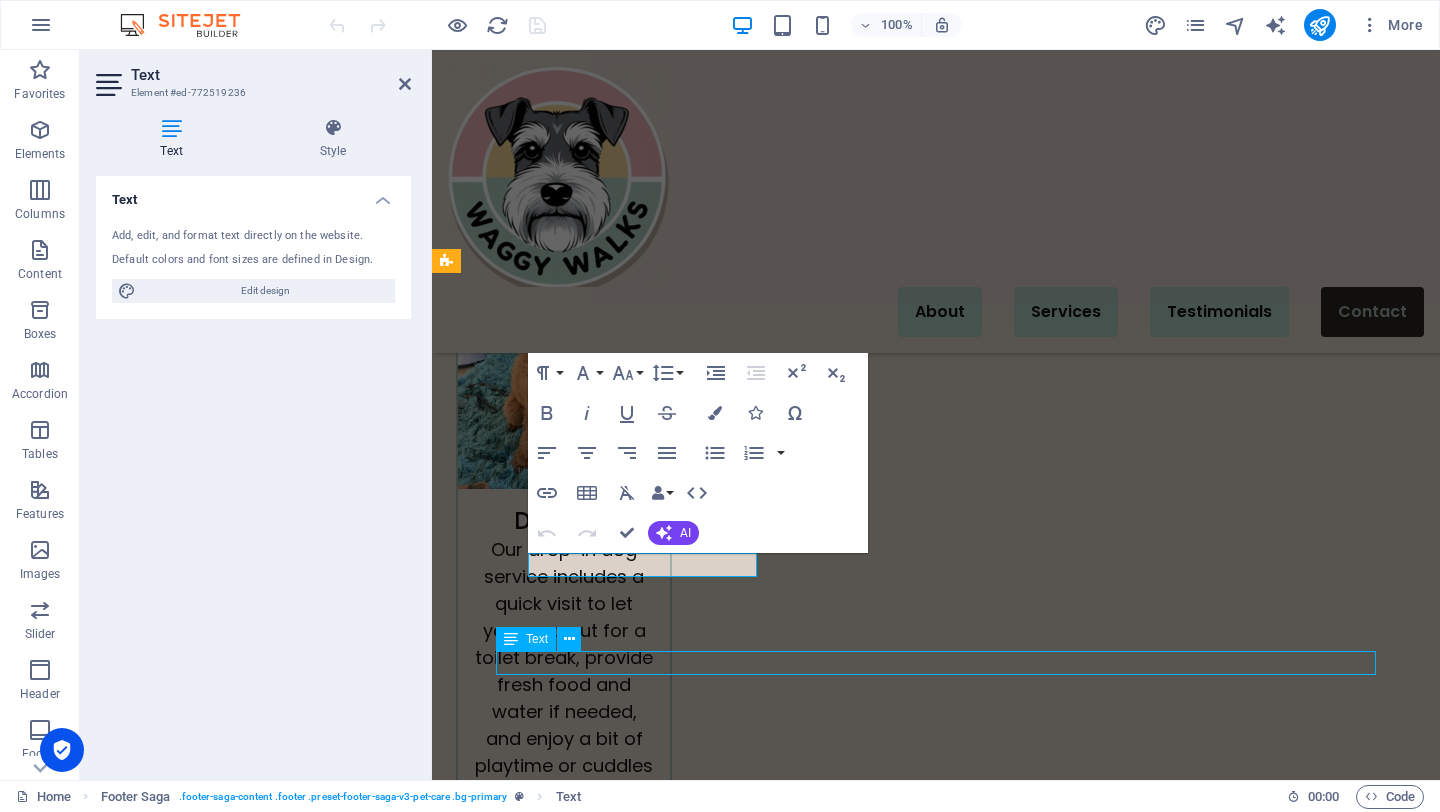 scroll, scrollTop: 3418, scrollLeft: 0, axis: vertical 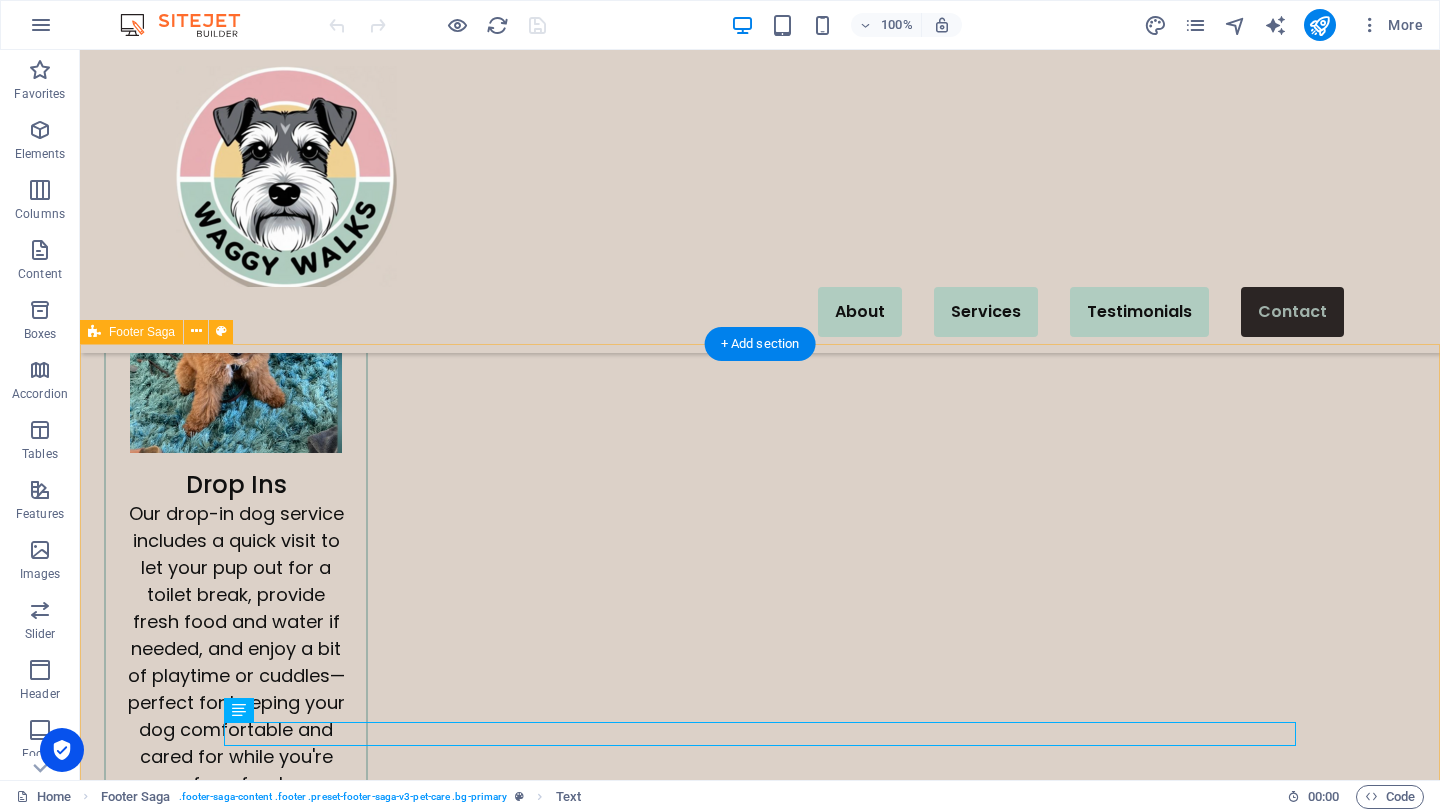 click on "[PERSON_NAME] Tails Guaranteed!  Quick Links About Services Testimonials Contact Contact [PHONE_NUMBER] [EMAIL_ADDRESS][DOMAIN_NAME] Registered ABN: 59288925837 All rights reserved Privacy Policy Legal Notice" at bounding box center (760, 4559) 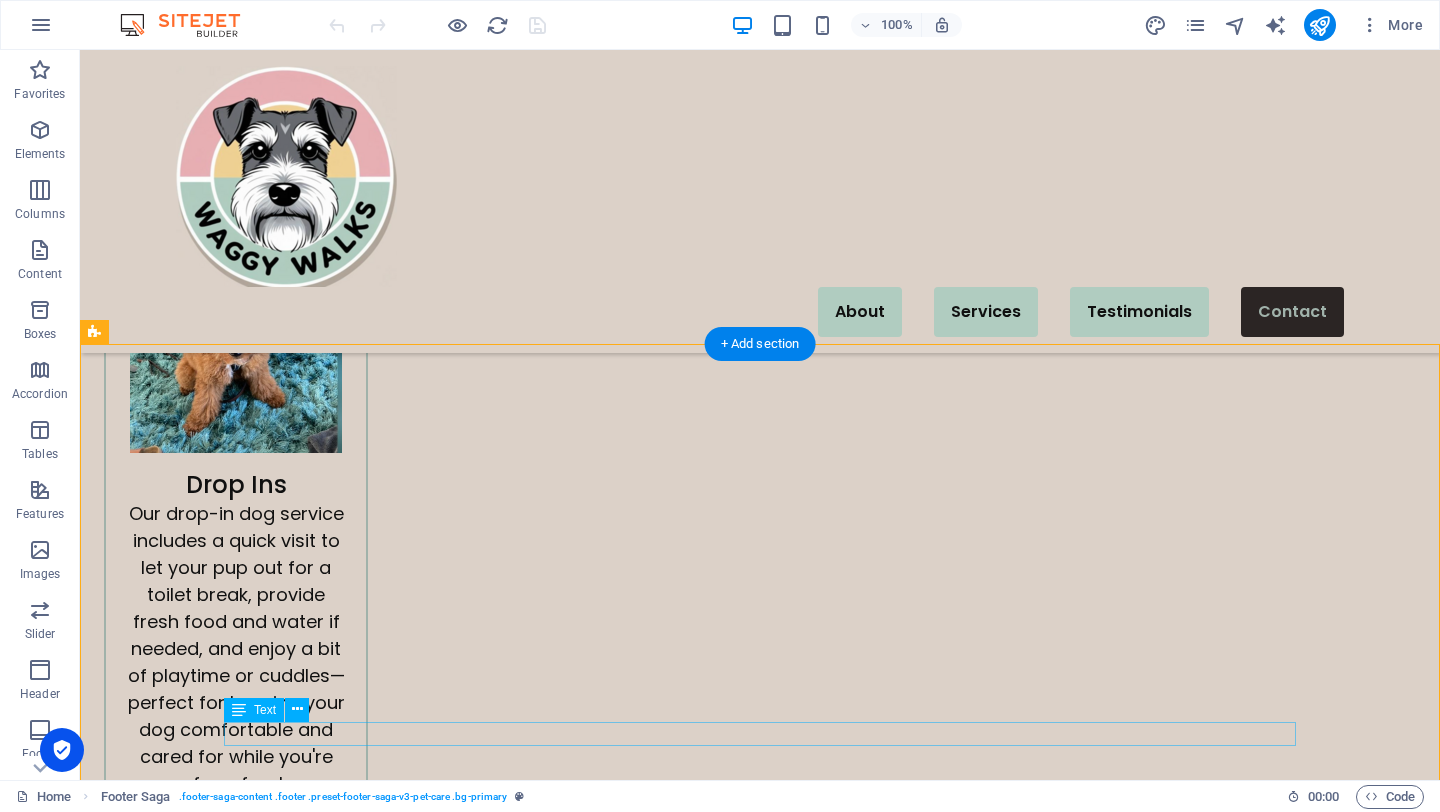 click on "Registered ABN: 59288925837" at bounding box center (680, 4888) 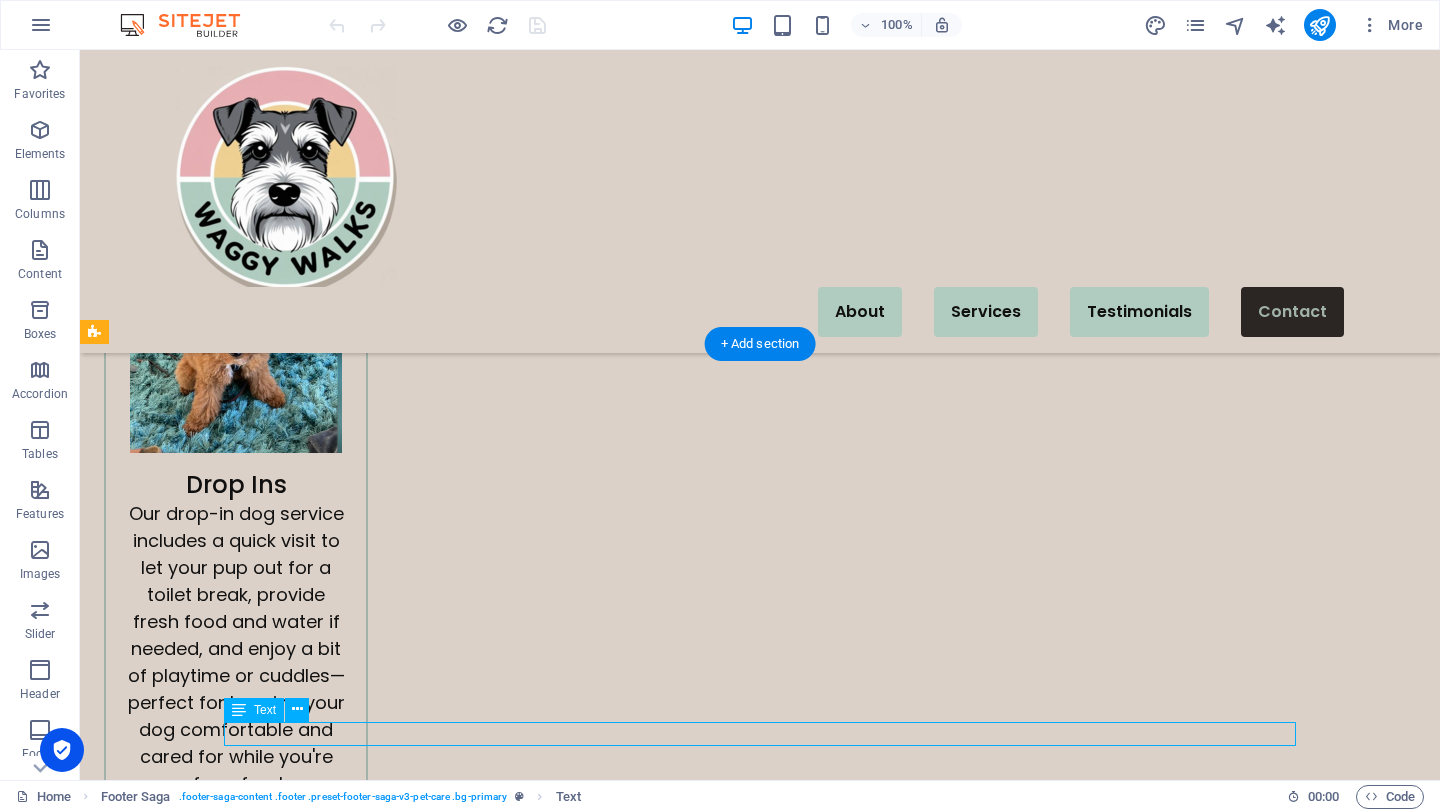click on "Registered ABN: 59288925837" at bounding box center (680, 4888) 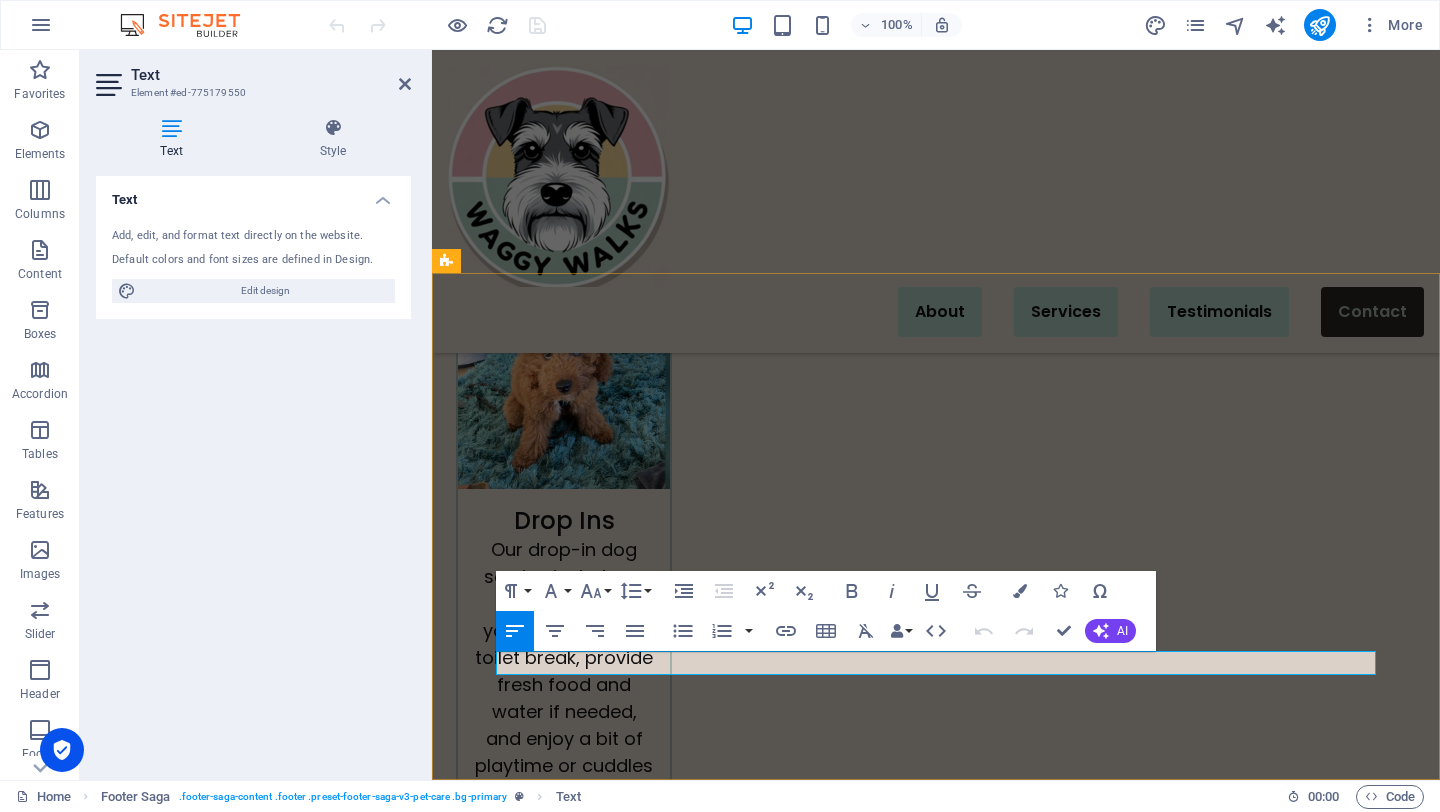 click on "Registered ABN: 59288925837" at bounding box center [936, 5351] 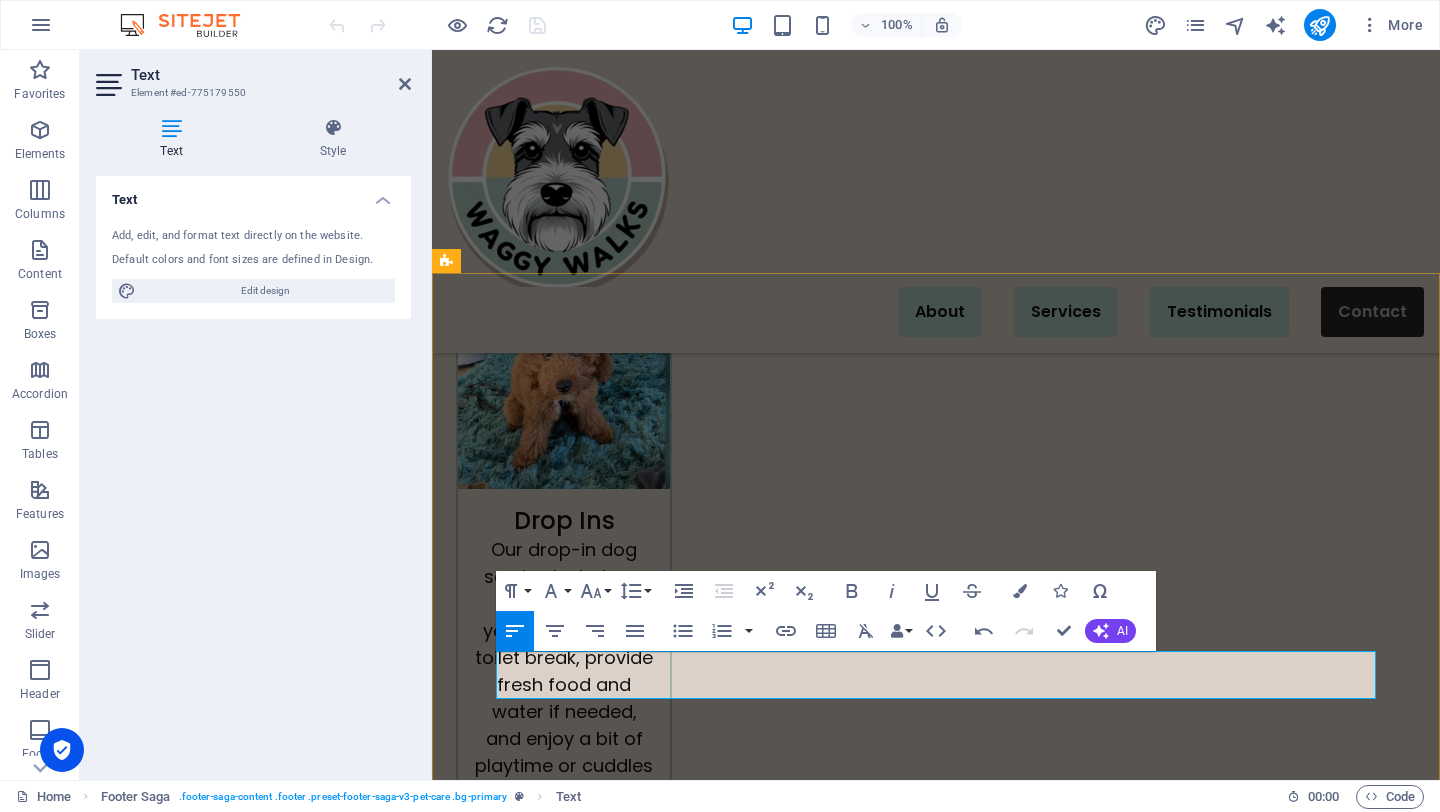 type 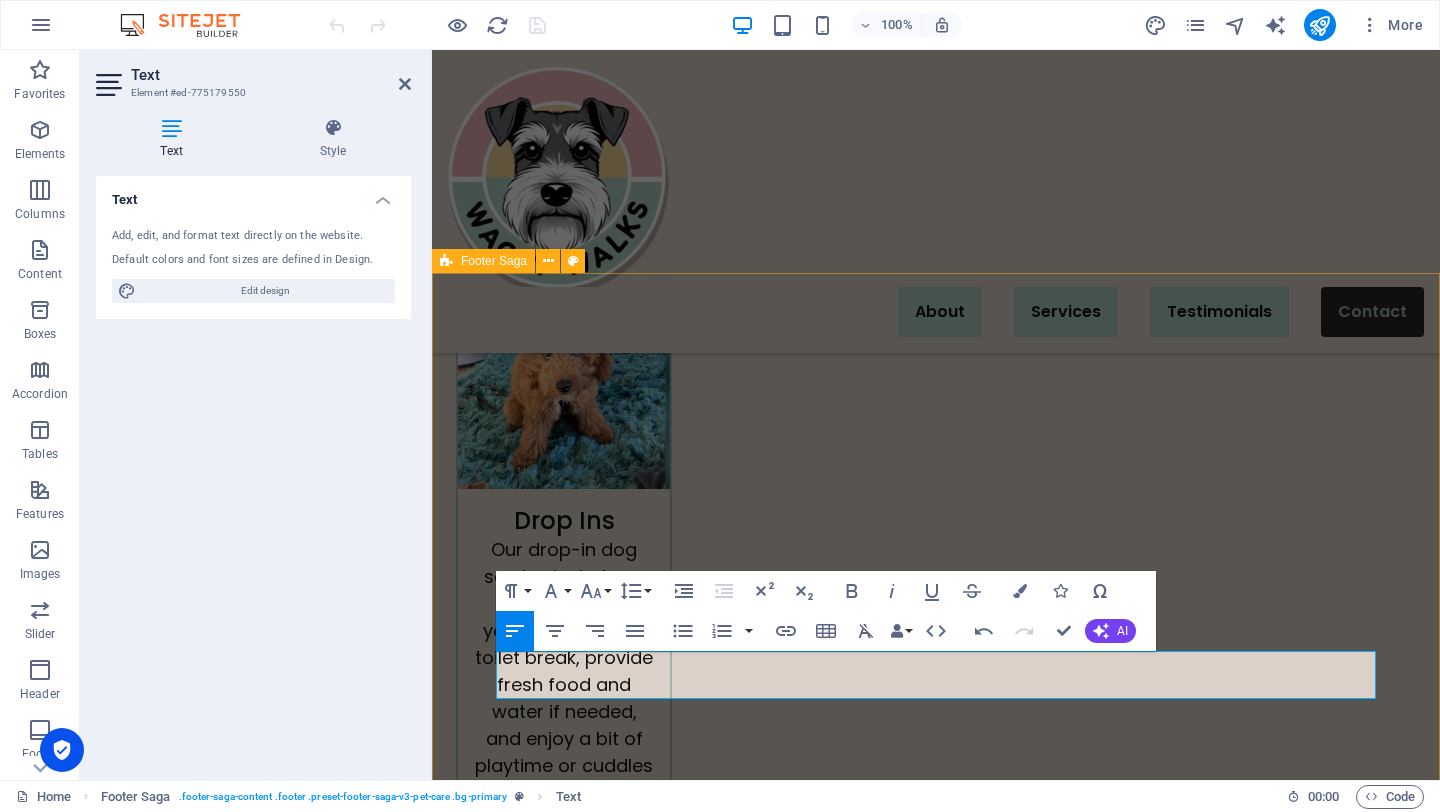 click on "[PERSON_NAME] Tails Guaranteed!  Quick Links About Services Testimonials Contact Contact [PHONE_NUMBER] [EMAIL_ADDRESS][DOMAIN_NAME] Registered ABN: 59288925837 Business Insurance All rights reserved Privacy Policy Legal Notice" at bounding box center [936, 5011] 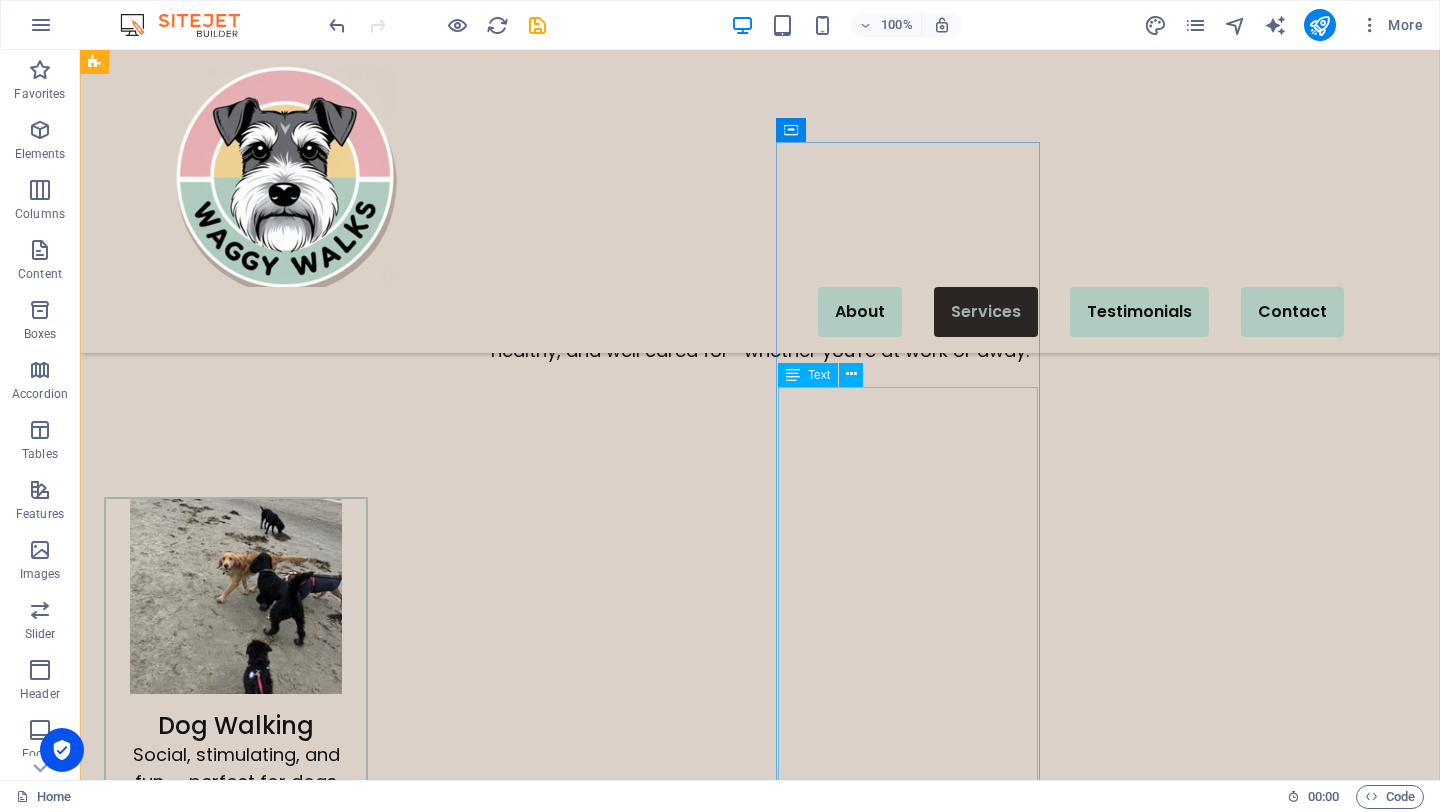 scroll, scrollTop: 1370, scrollLeft: 0, axis: vertical 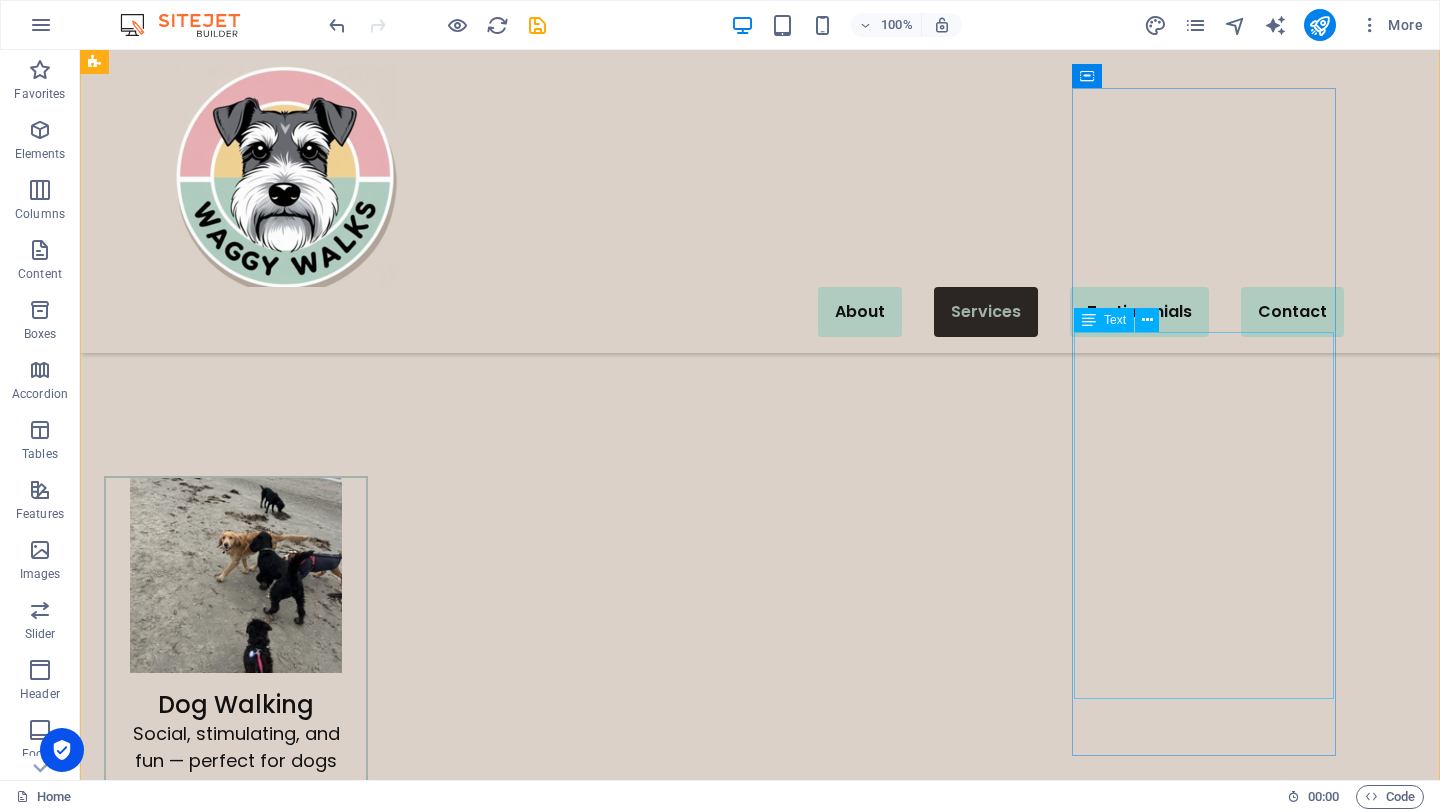 click on "Our drop-in dog service includes a quick visit to let your pup out for a toilet break, provide fresh food and water if needed, and enjoy a bit of playtime or cuddles—perfect for keeping your dog comfortable and cared for while you're away for a few hours. Price: $30" at bounding box center [236, 2731] 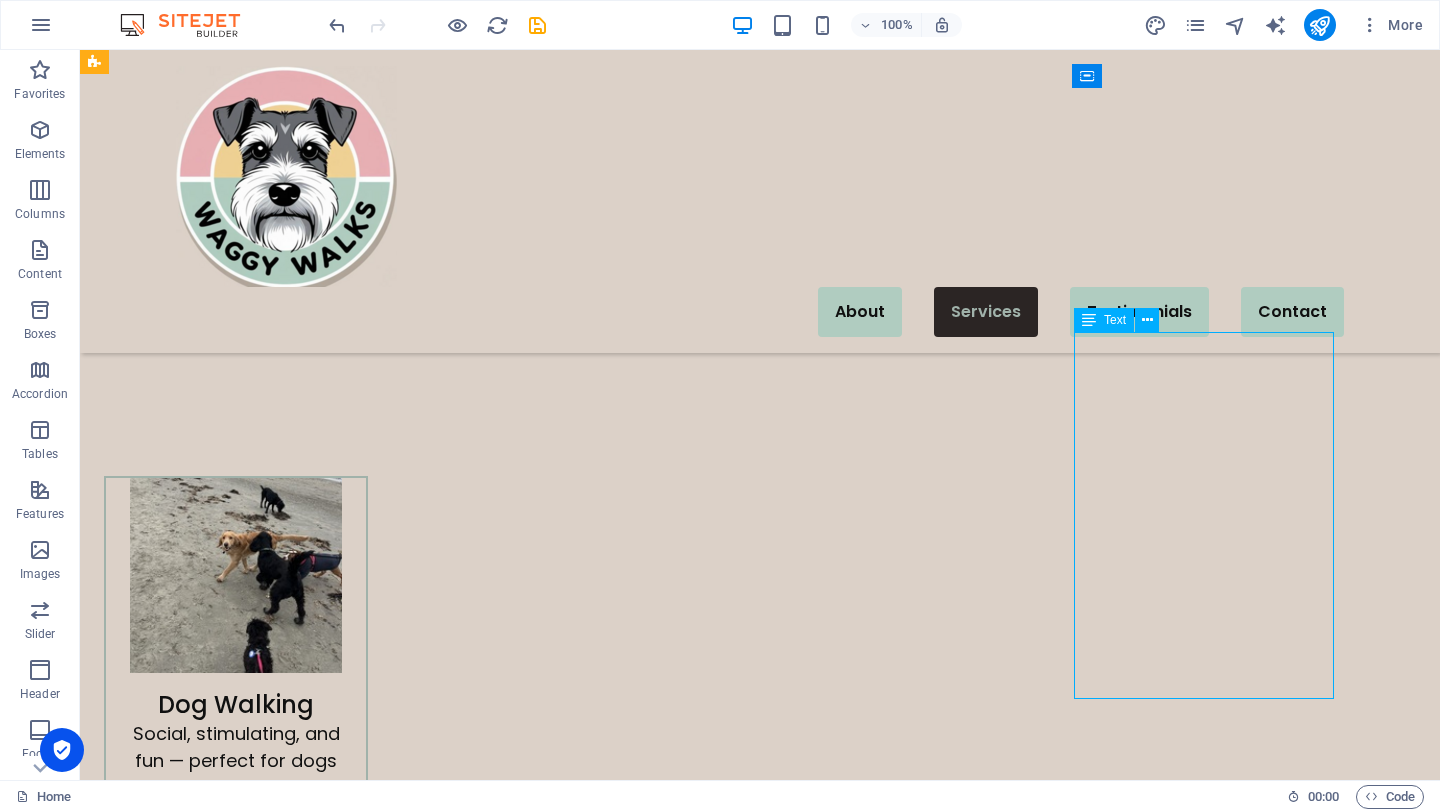 click on "Our drop-in dog service includes a quick visit to let your pup out for a toilet break, provide fresh food and water if needed, and enjoy a bit of playtime or cuddles—perfect for keeping your dog comfortable and cared for while you're away for a few hours. Price: $30" at bounding box center [236, 2731] 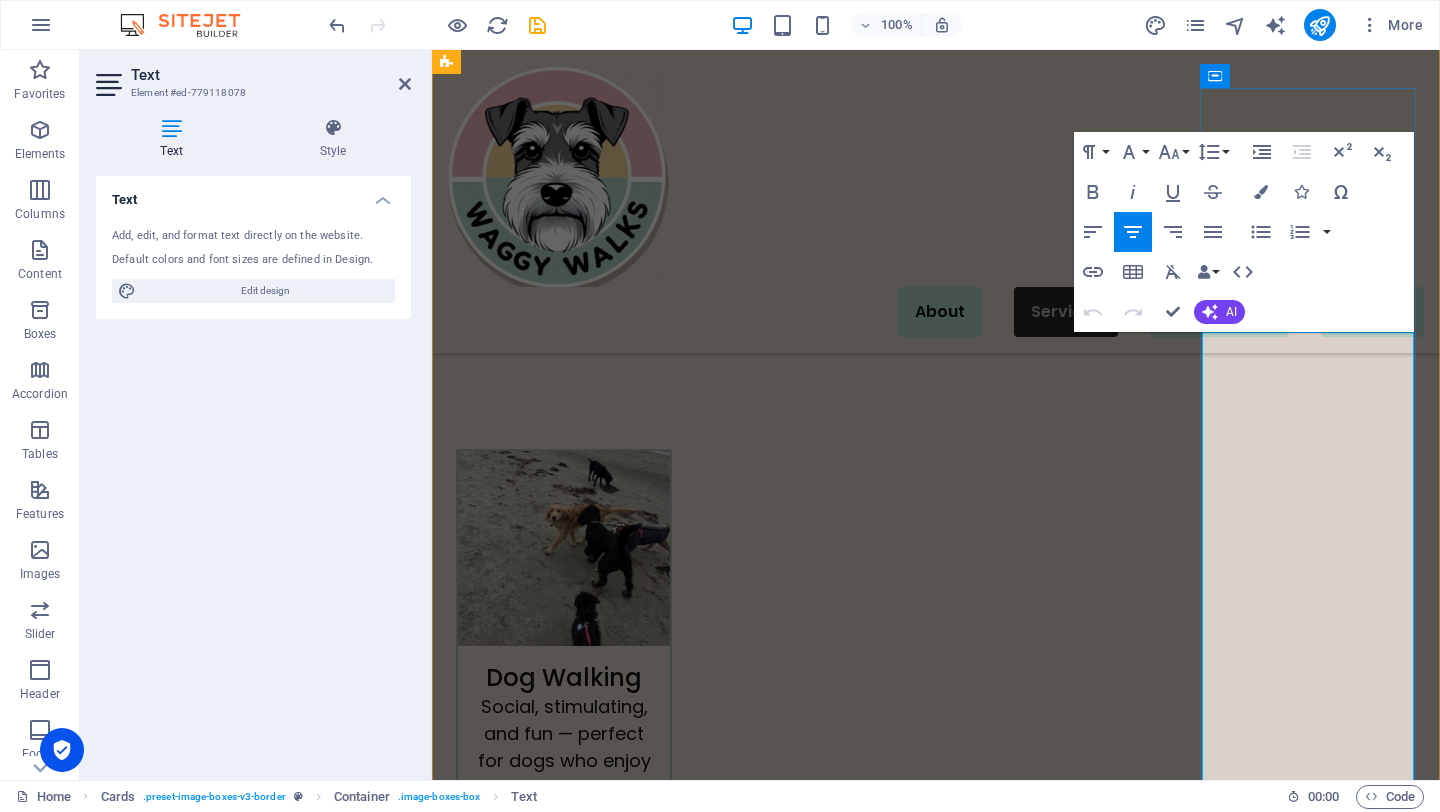 click on "Our drop-in dog service includes a quick visit to let your pup out for a toilet break, provide fresh food and water if needed, and enjoy a bit of playtime or cuddles—perfect for keeping your dog comfortable and cared for while you're away for a few hours." at bounding box center [564, 2993] 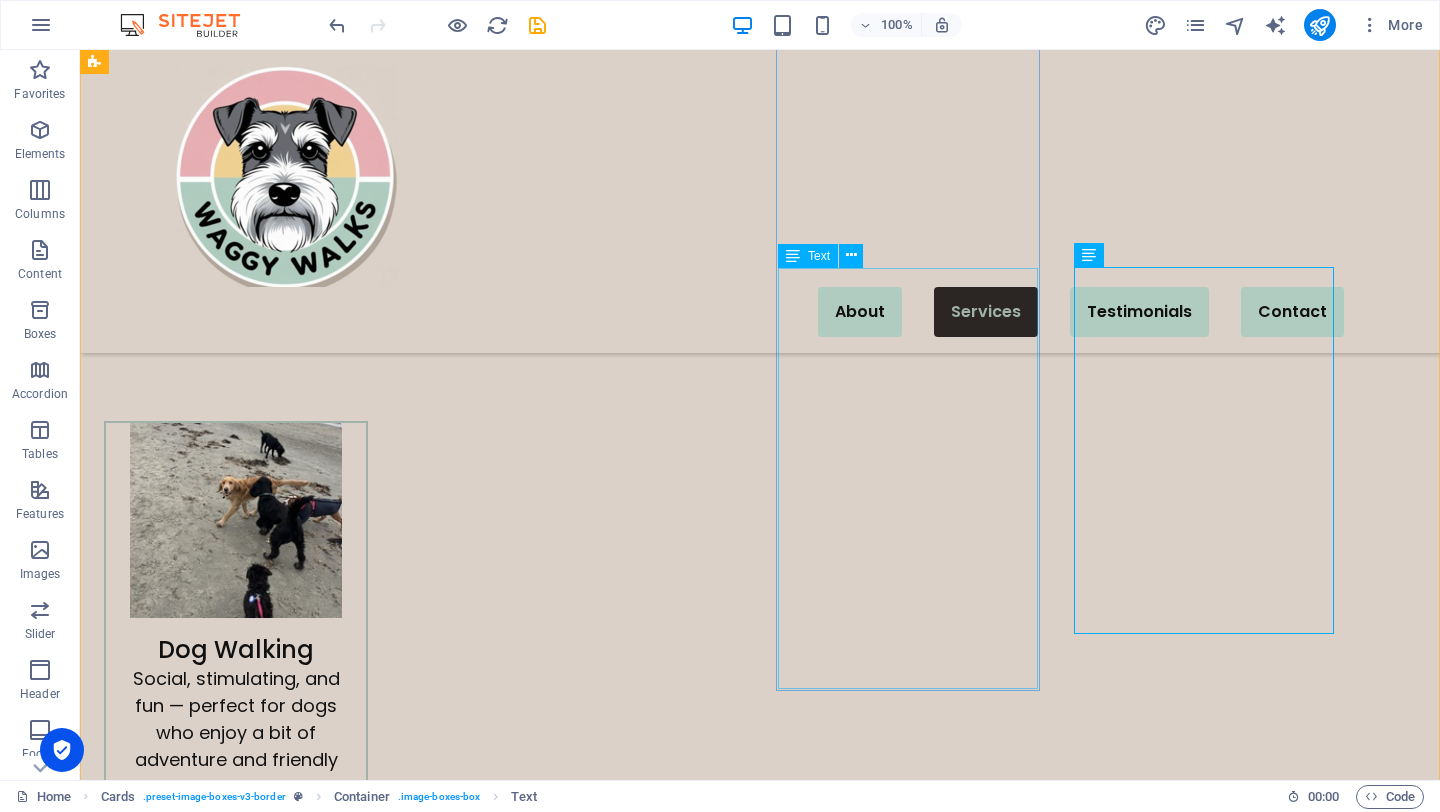 scroll, scrollTop: 1435, scrollLeft: 0, axis: vertical 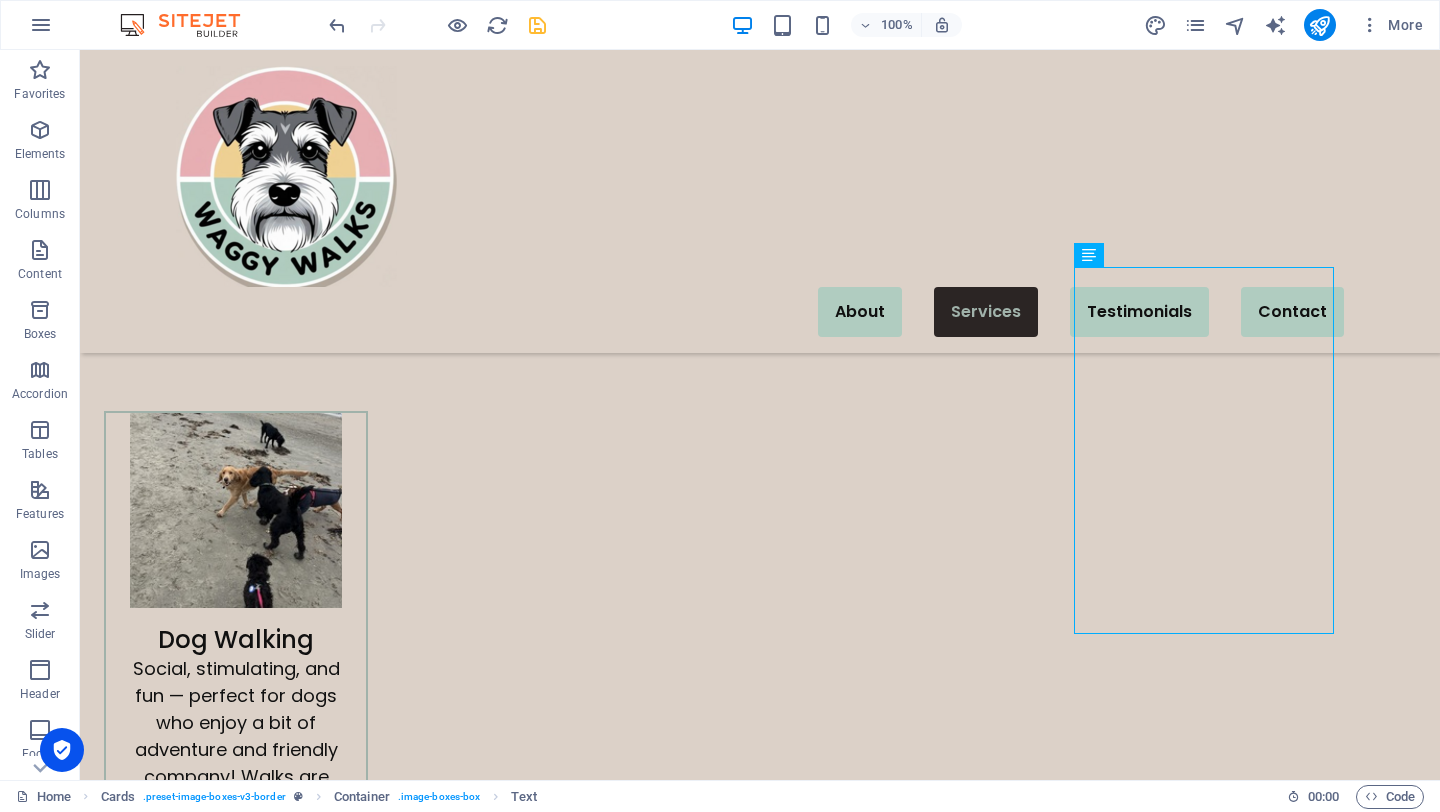 click at bounding box center (537, 25) 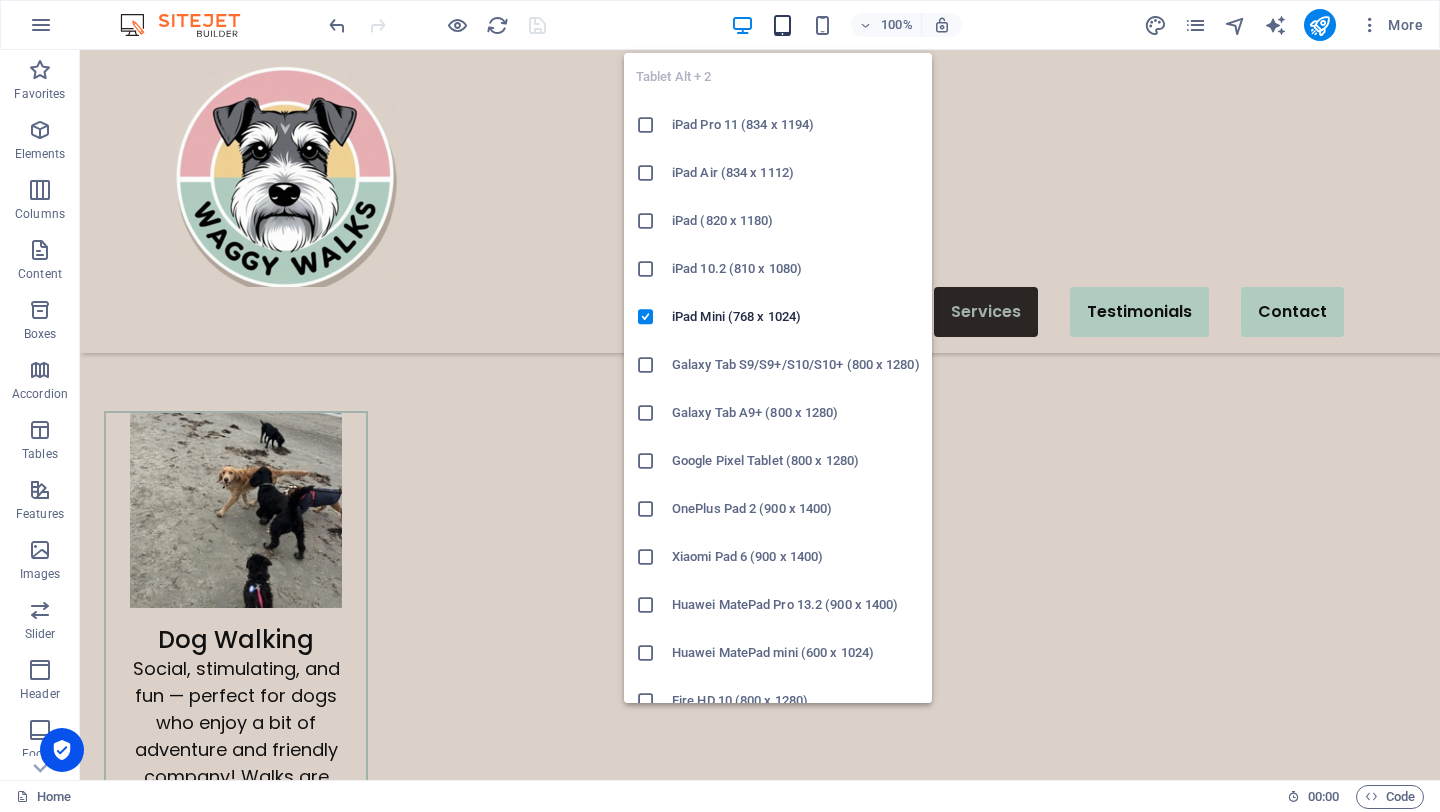 click at bounding box center (782, 25) 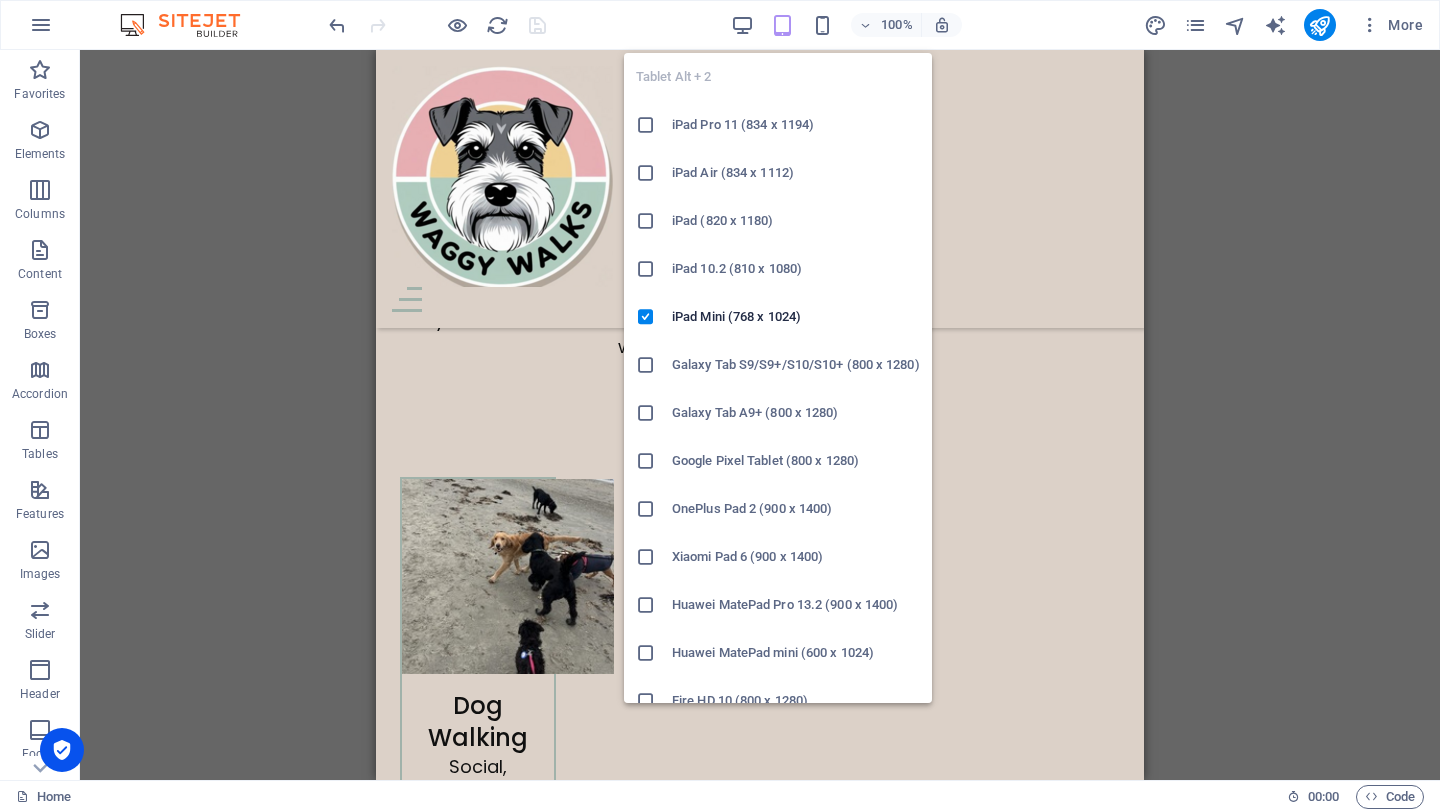 click at bounding box center [782, 25] 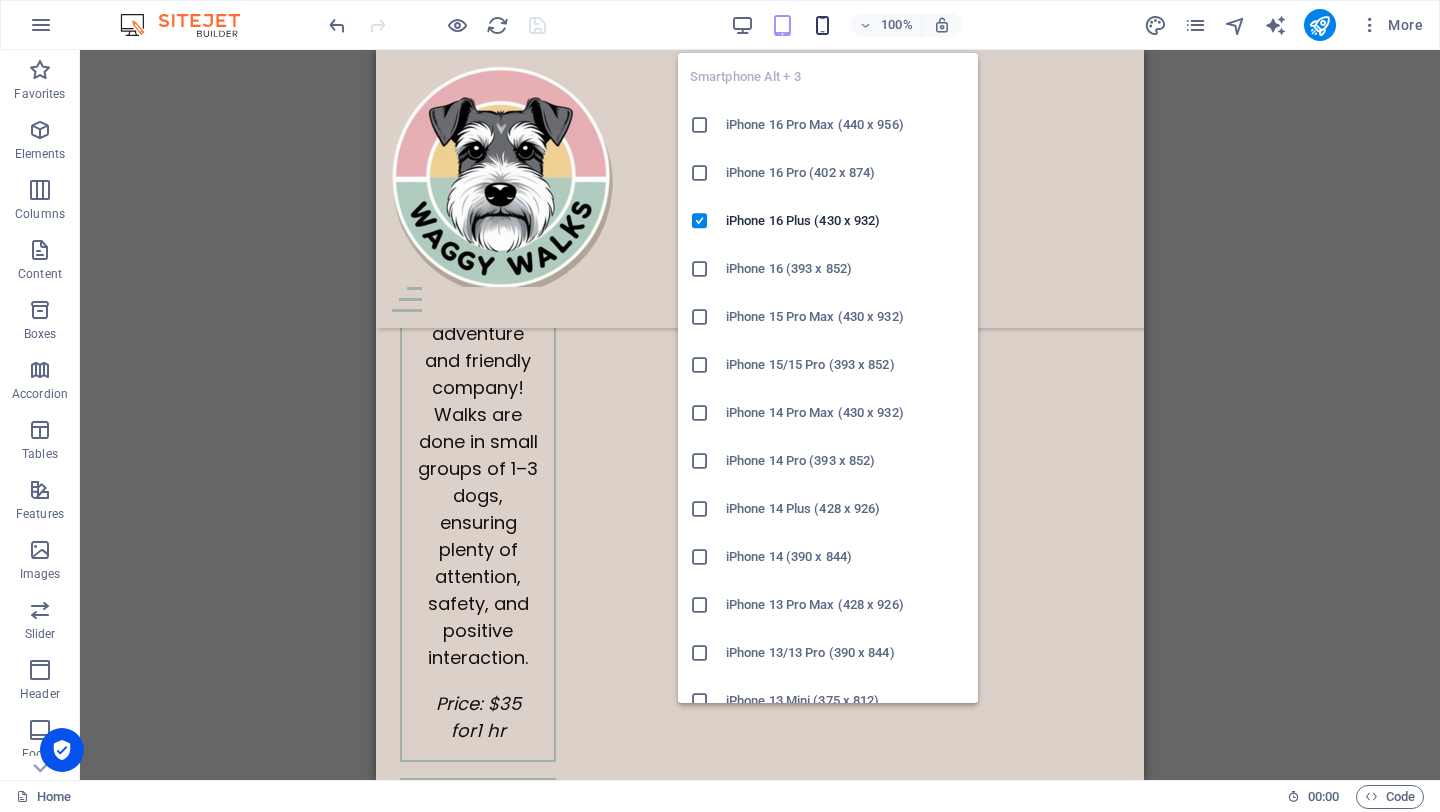 click at bounding box center [822, 25] 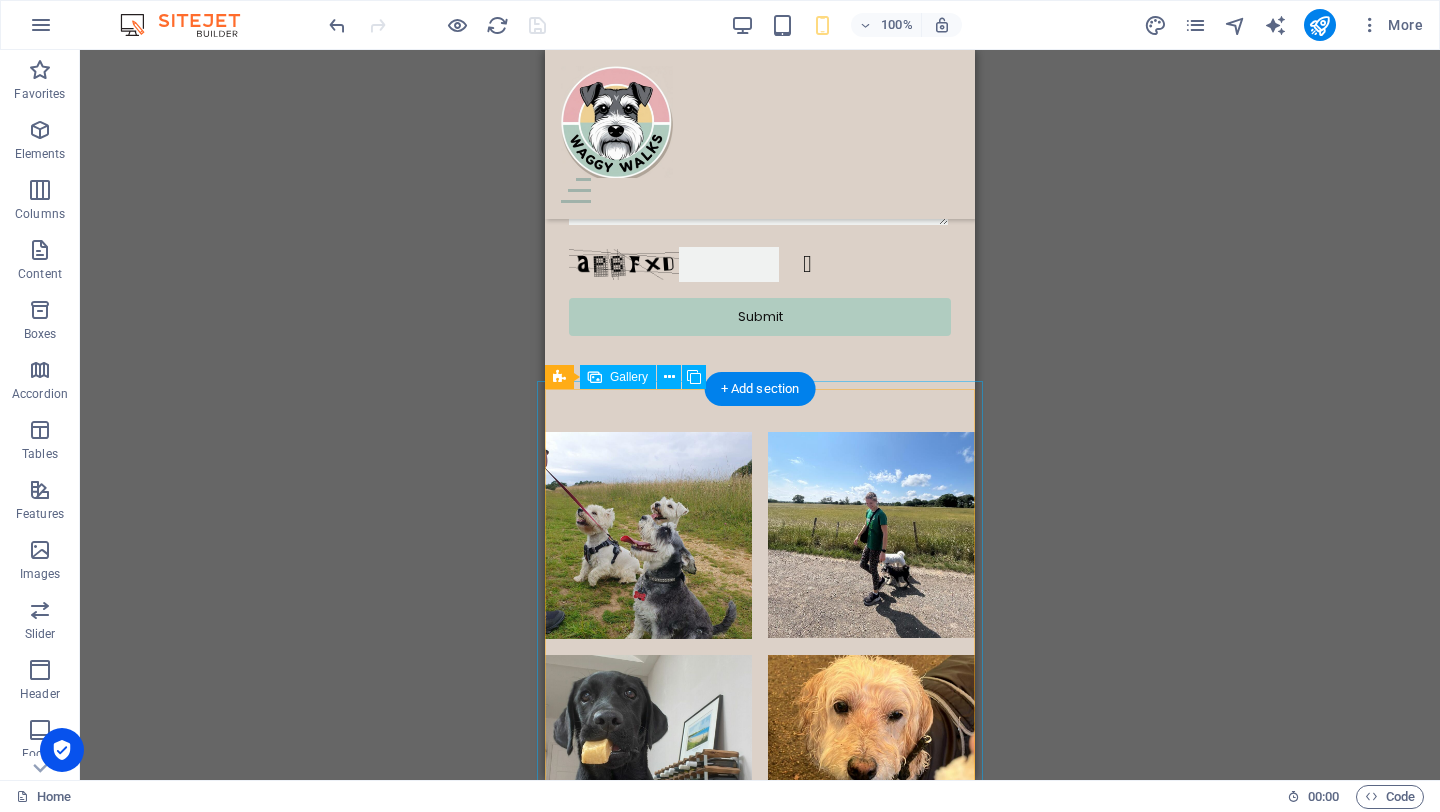 scroll, scrollTop: 5590, scrollLeft: 0, axis: vertical 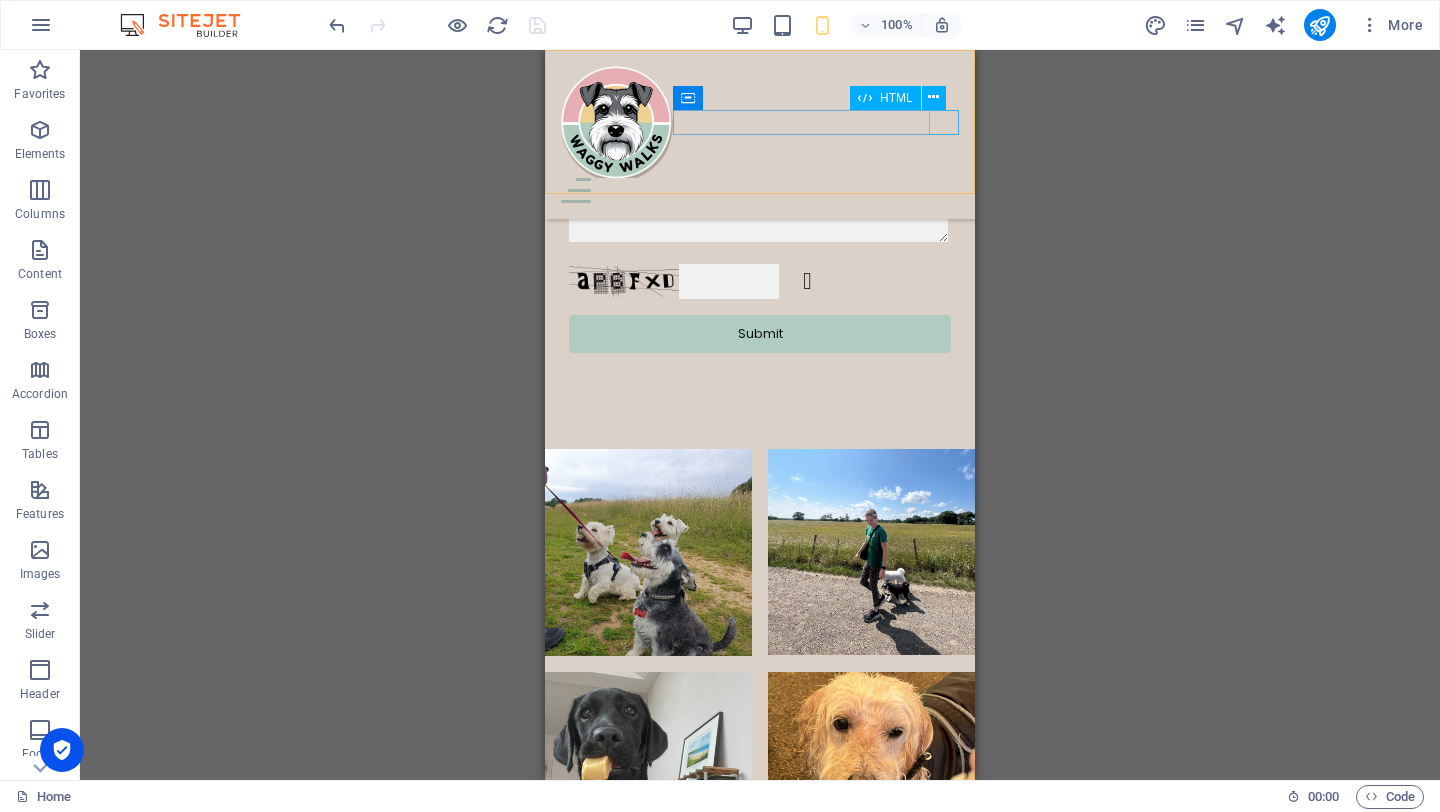click at bounding box center [760, 190] 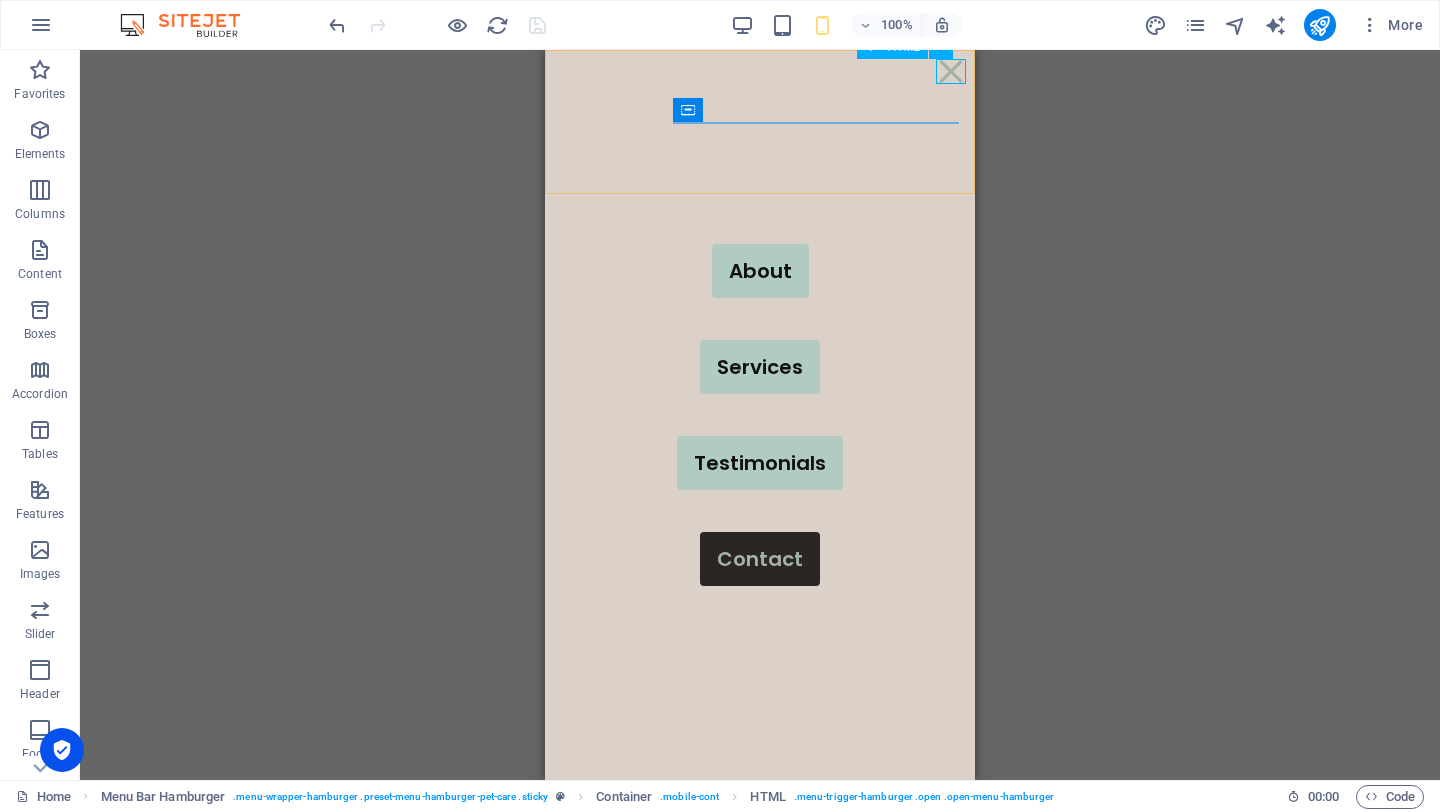 click at bounding box center (951, 71) 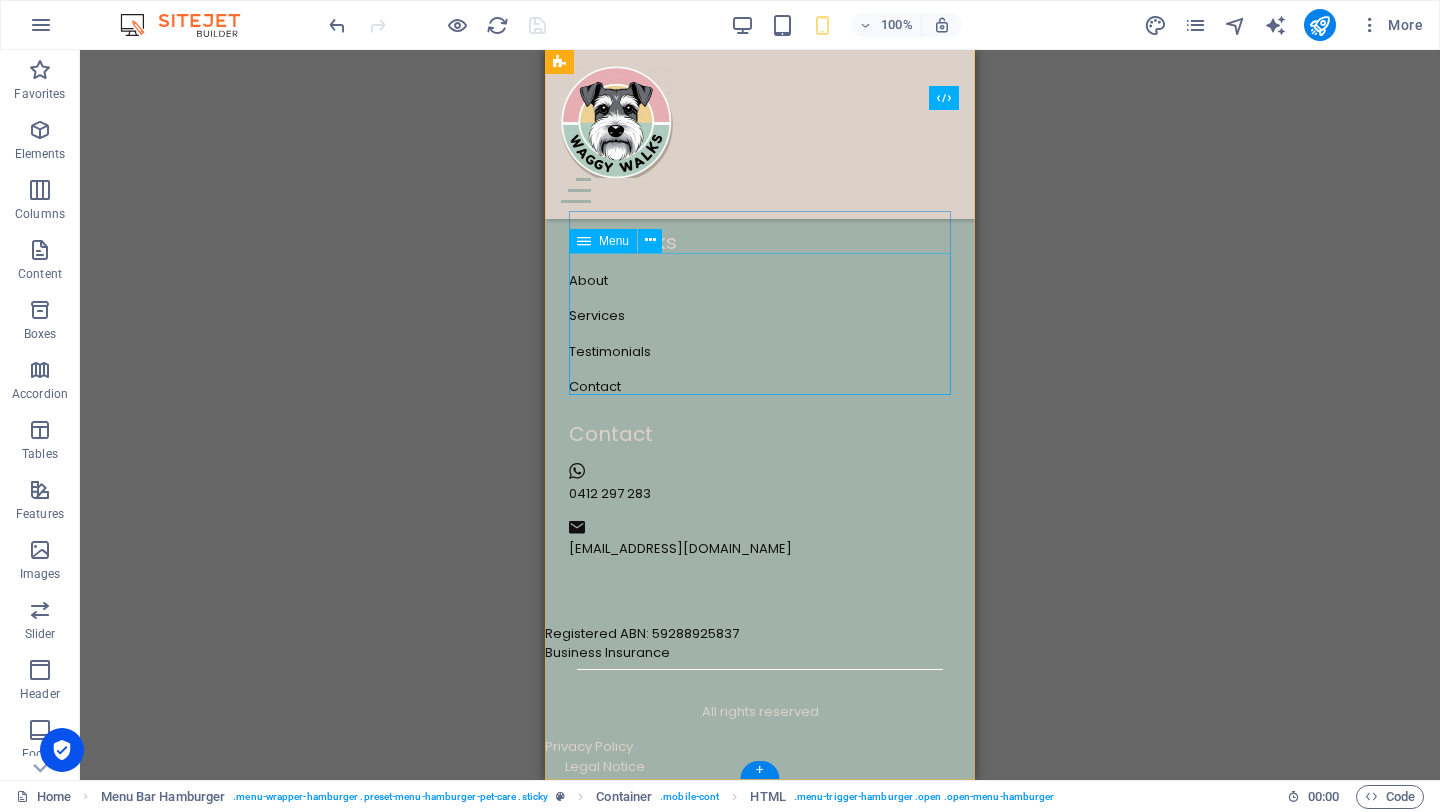 scroll, scrollTop: 6795, scrollLeft: 0, axis: vertical 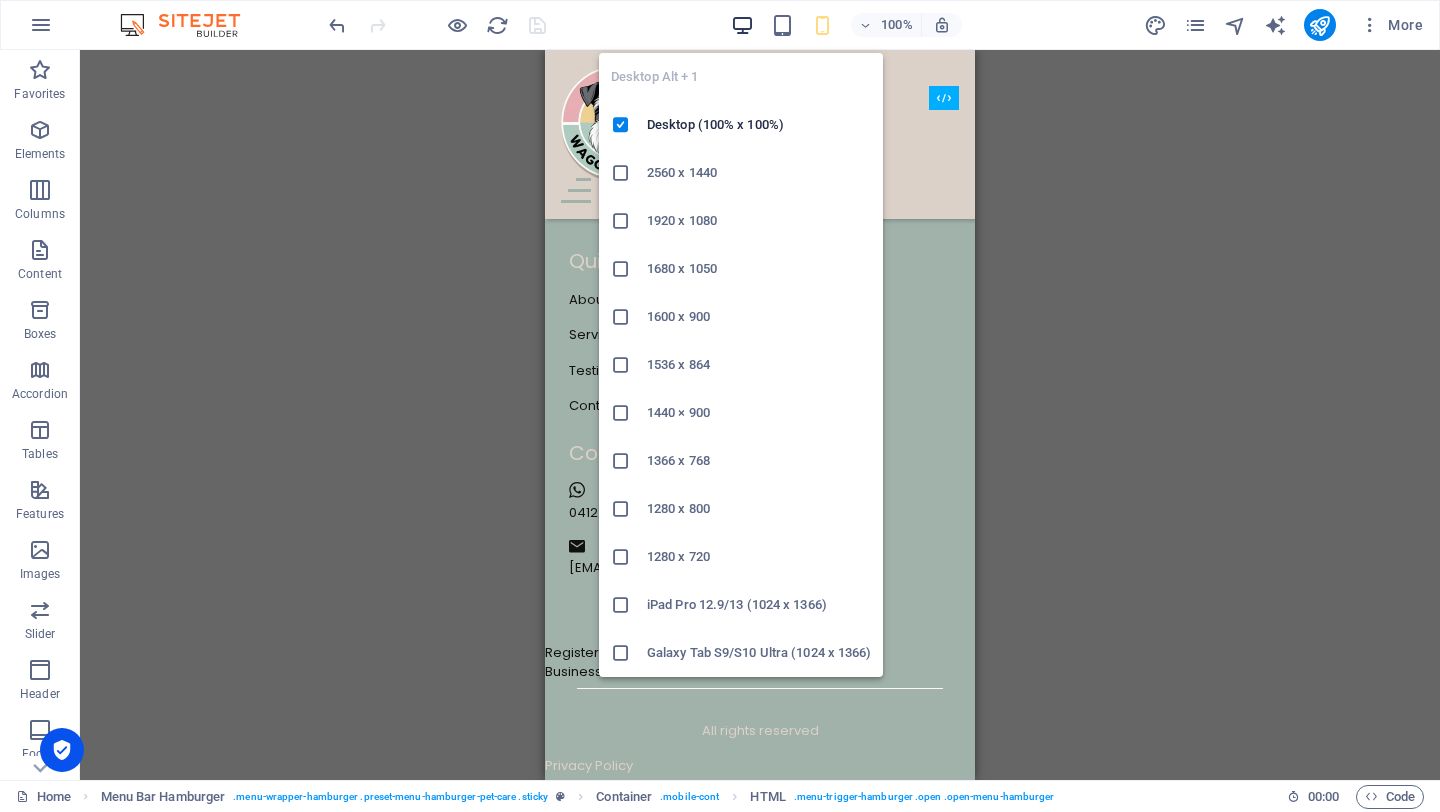 click at bounding box center (742, 25) 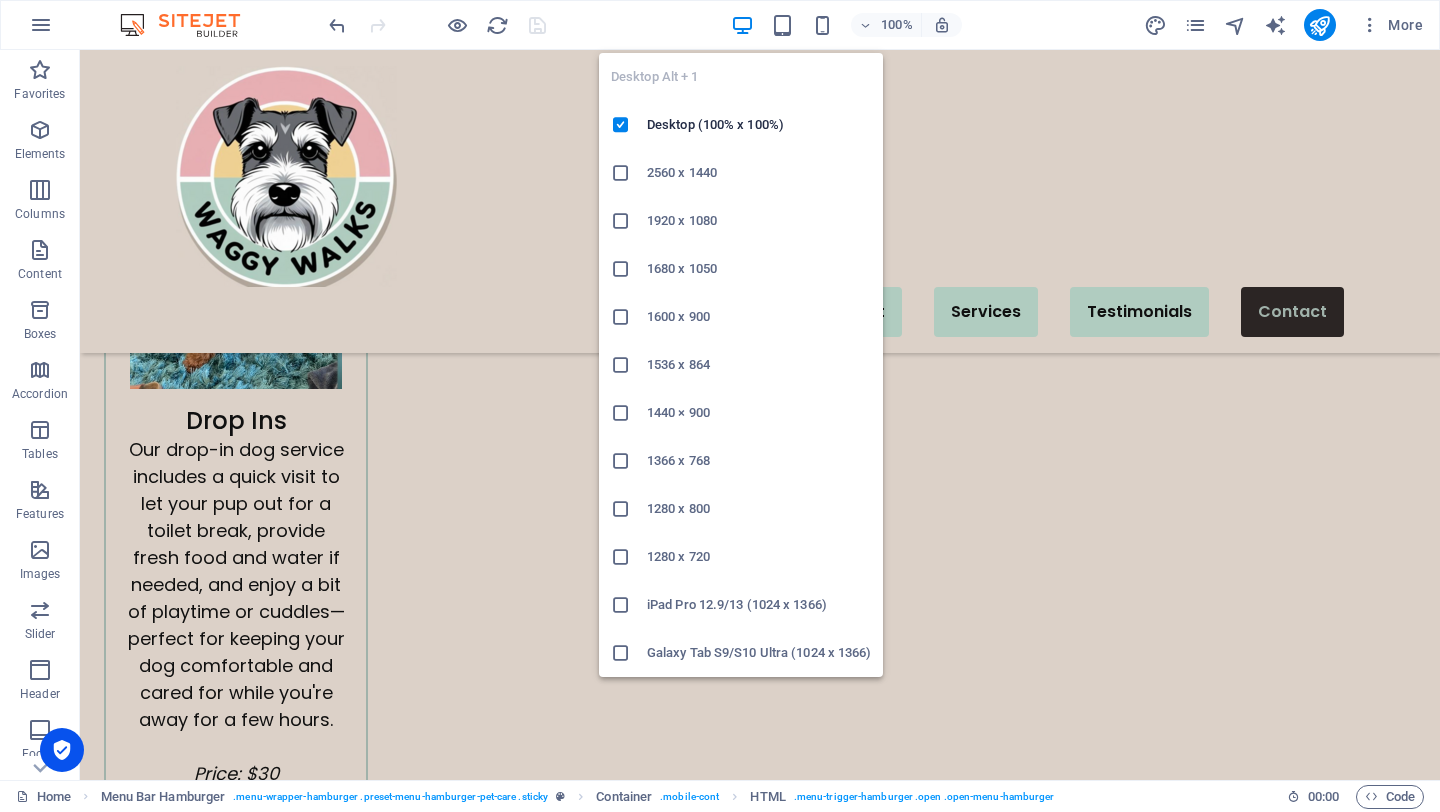scroll, scrollTop: 3512, scrollLeft: 0, axis: vertical 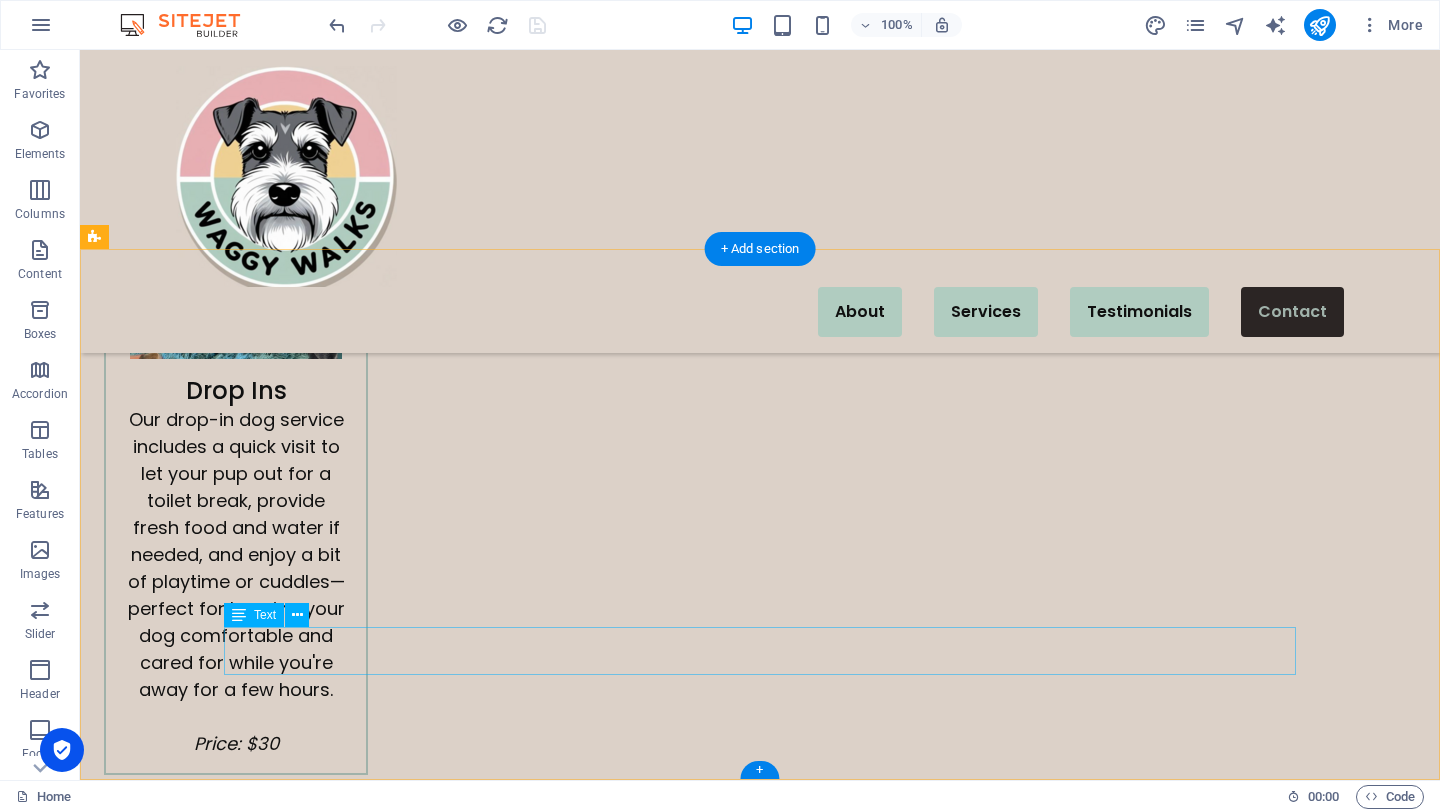 click on "Registered ABN: 59288925837 Business Insurance" at bounding box center [680, 4806] 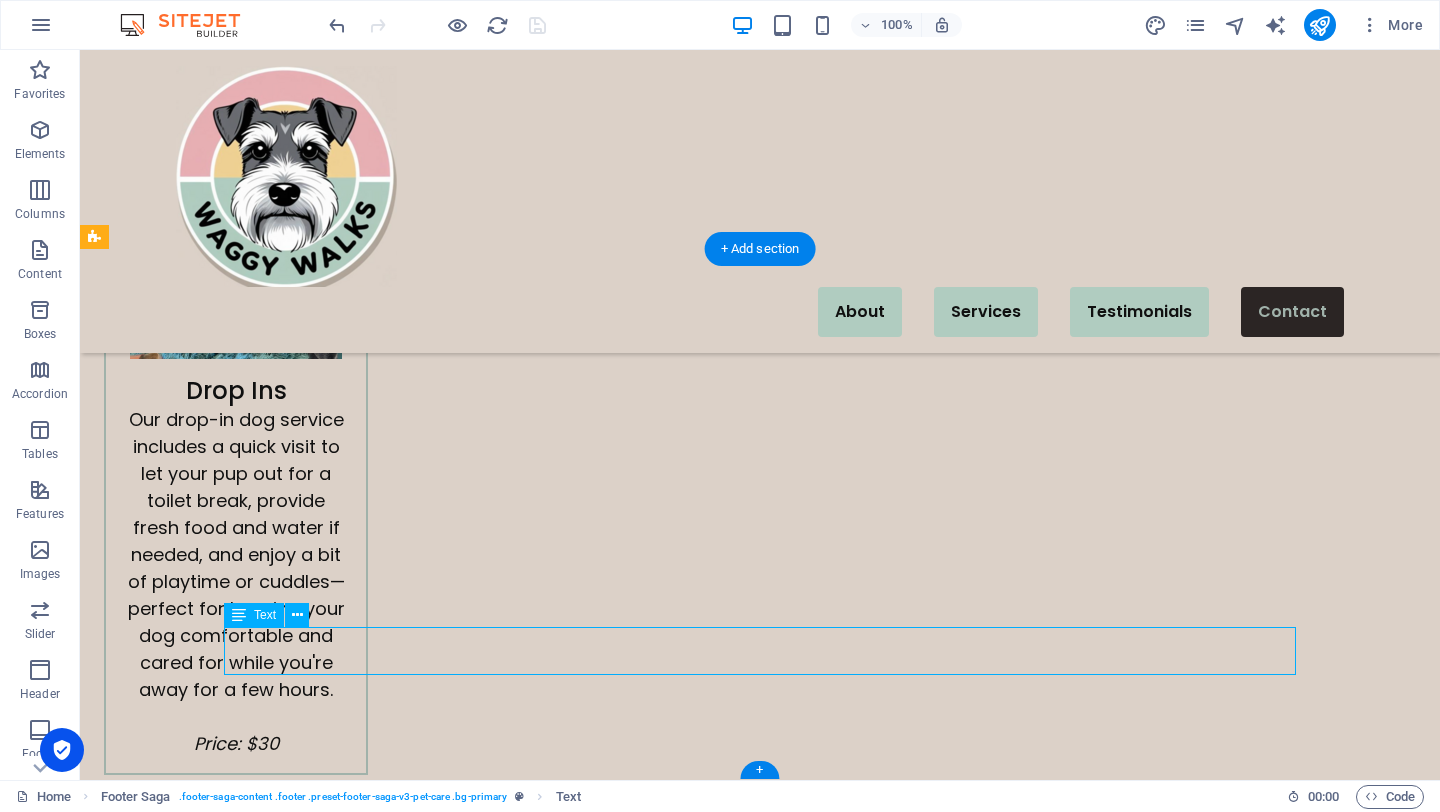 click on "Registered ABN: 59288925837 Business Insurance" at bounding box center (680, 4806) 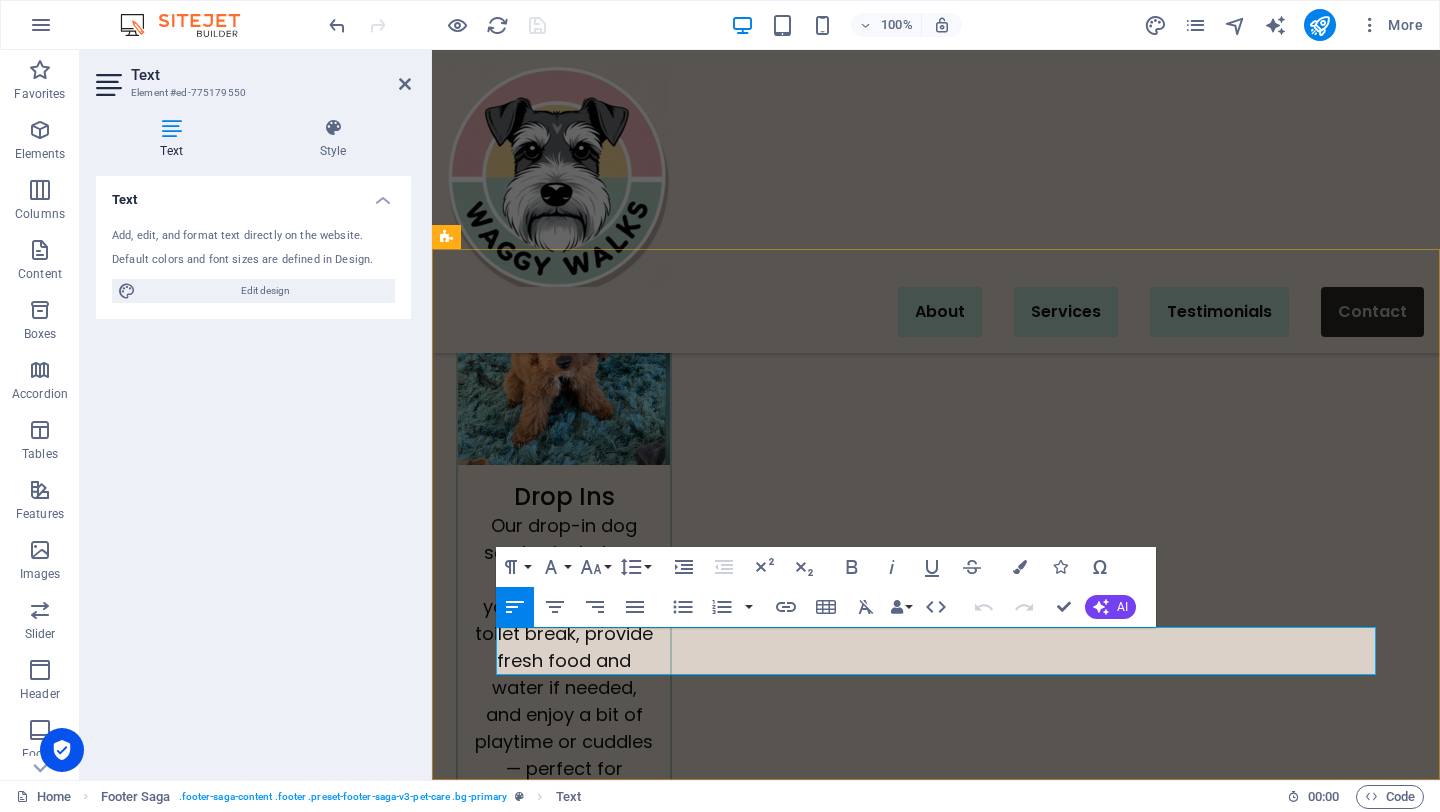 click on "Business Insurance" at bounding box center [936, 5351] 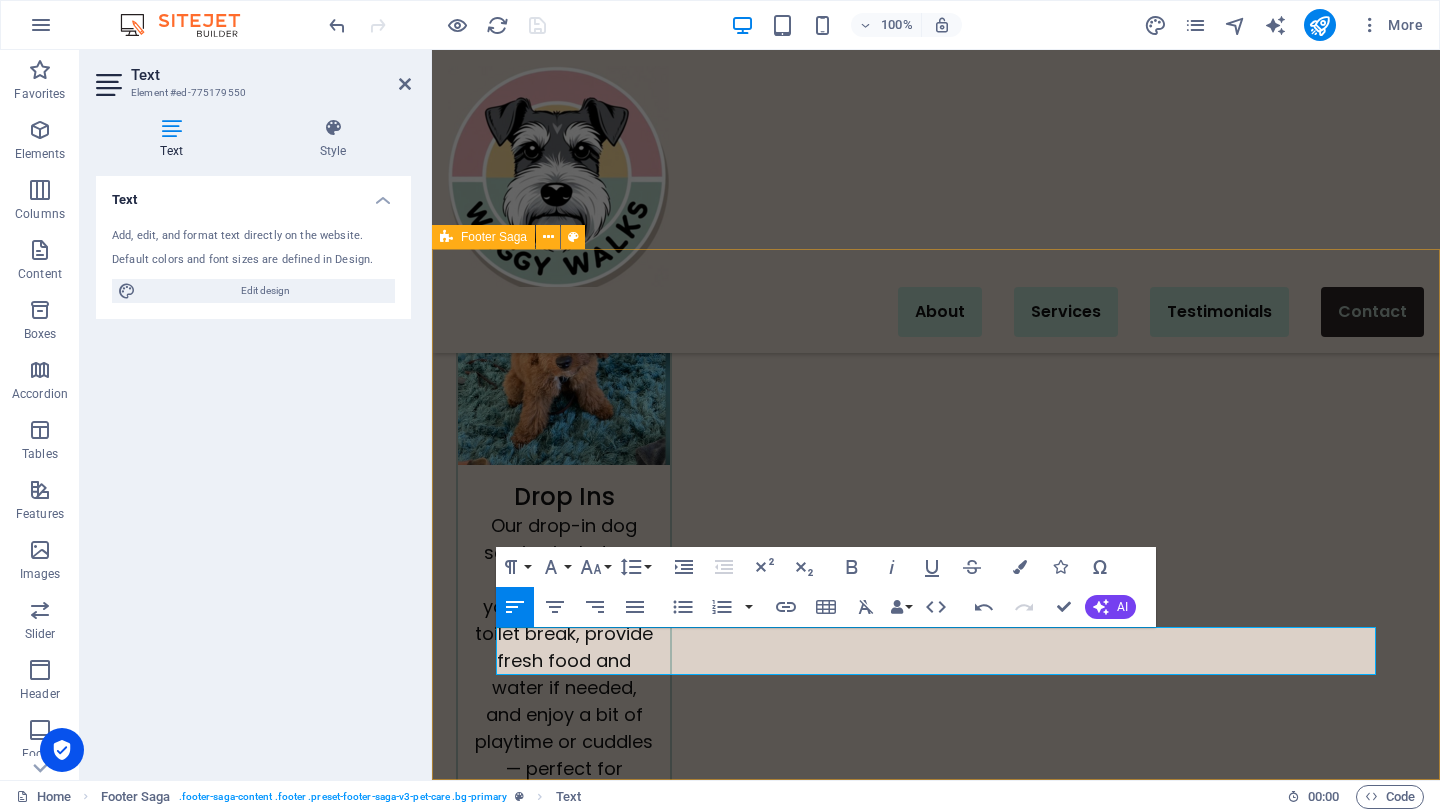 click on "[PERSON_NAME] Tails Guaranteed!  Quick Links About Services Testimonials Contact Contact [PHONE_NUMBER] [EMAIL_ADDRESS][DOMAIN_NAME] Registered ABN: 59288925837 Business Insurance Cover All rights reserved Privacy Policy Legal Notice" at bounding box center [936, 4987] 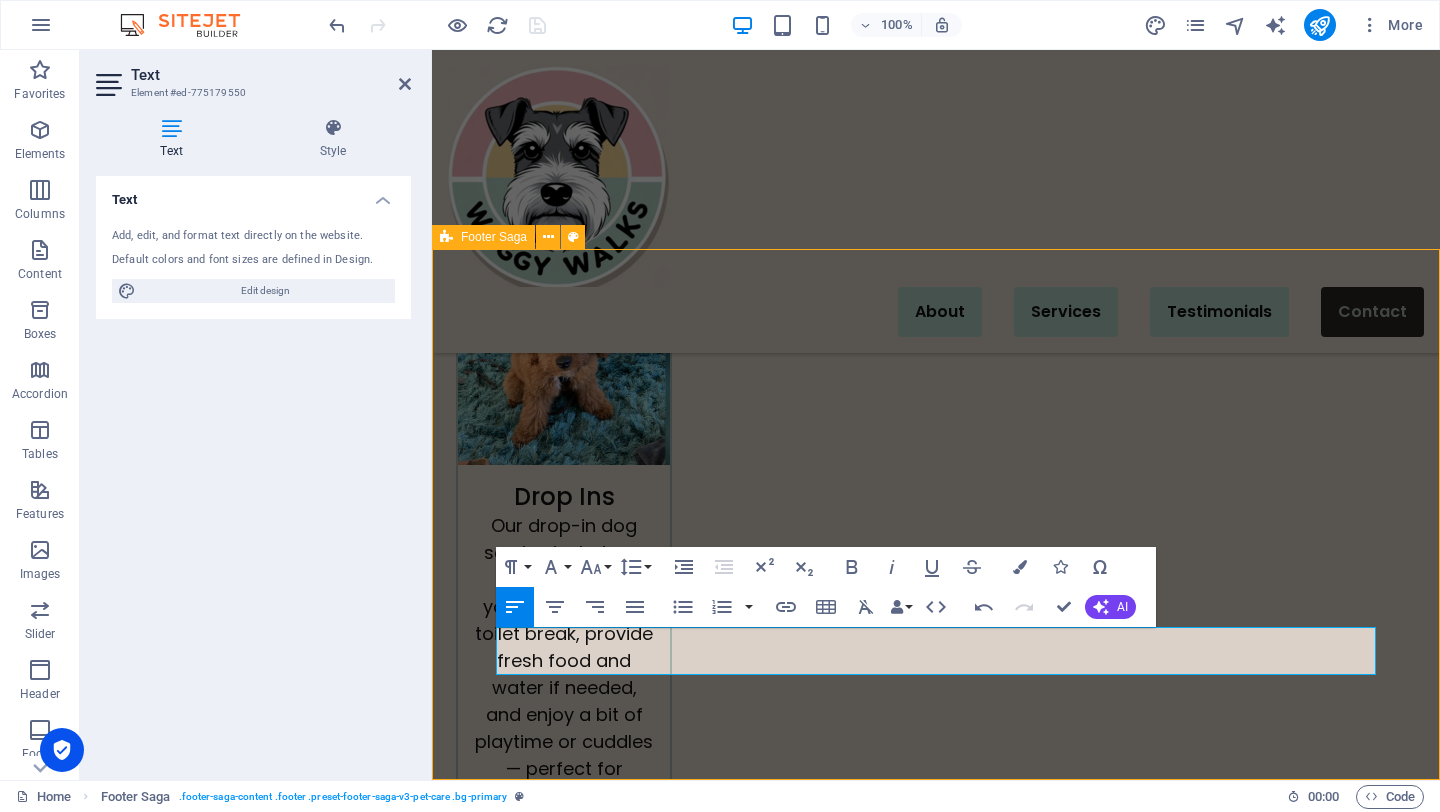 scroll, scrollTop: 3512, scrollLeft: 0, axis: vertical 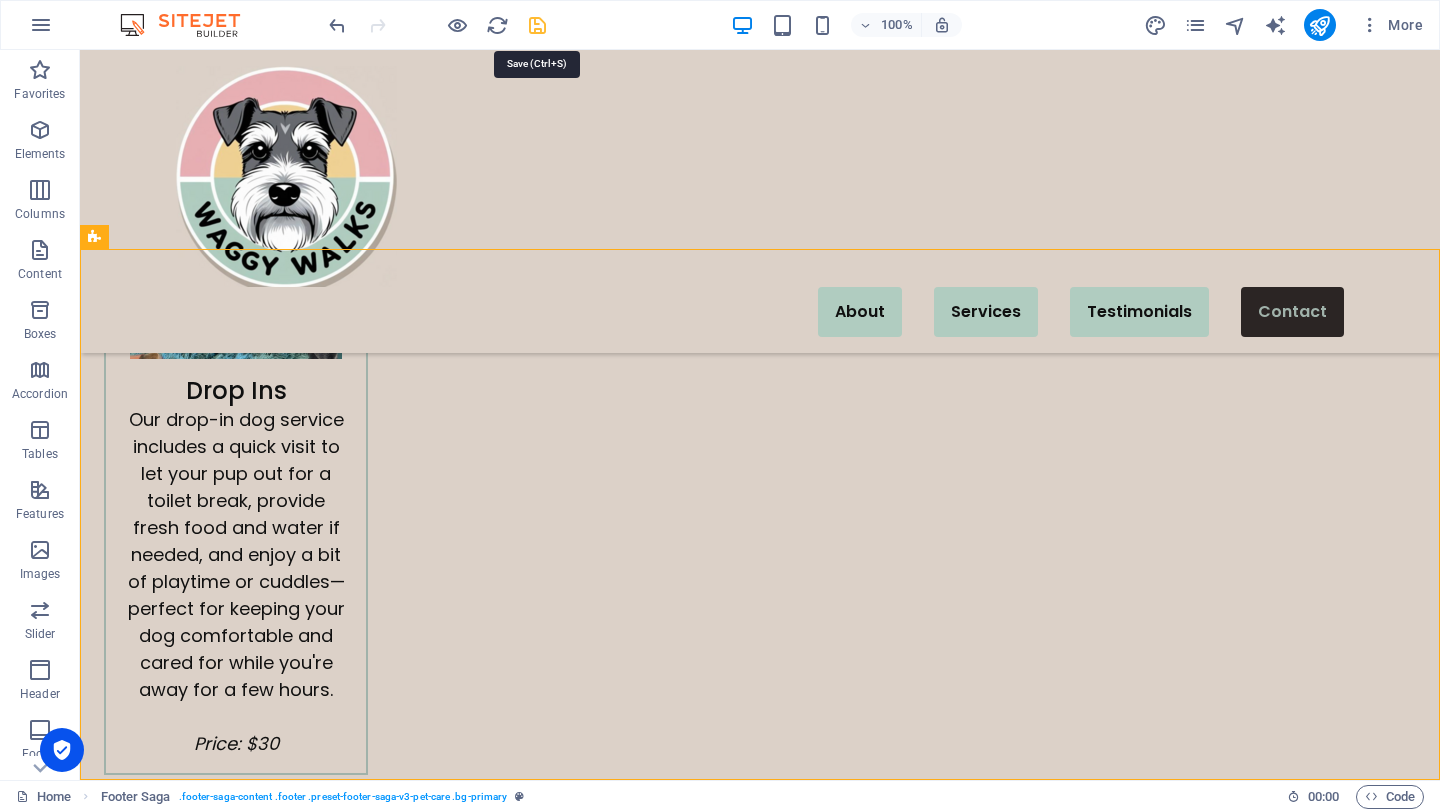 click at bounding box center (537, 25) 